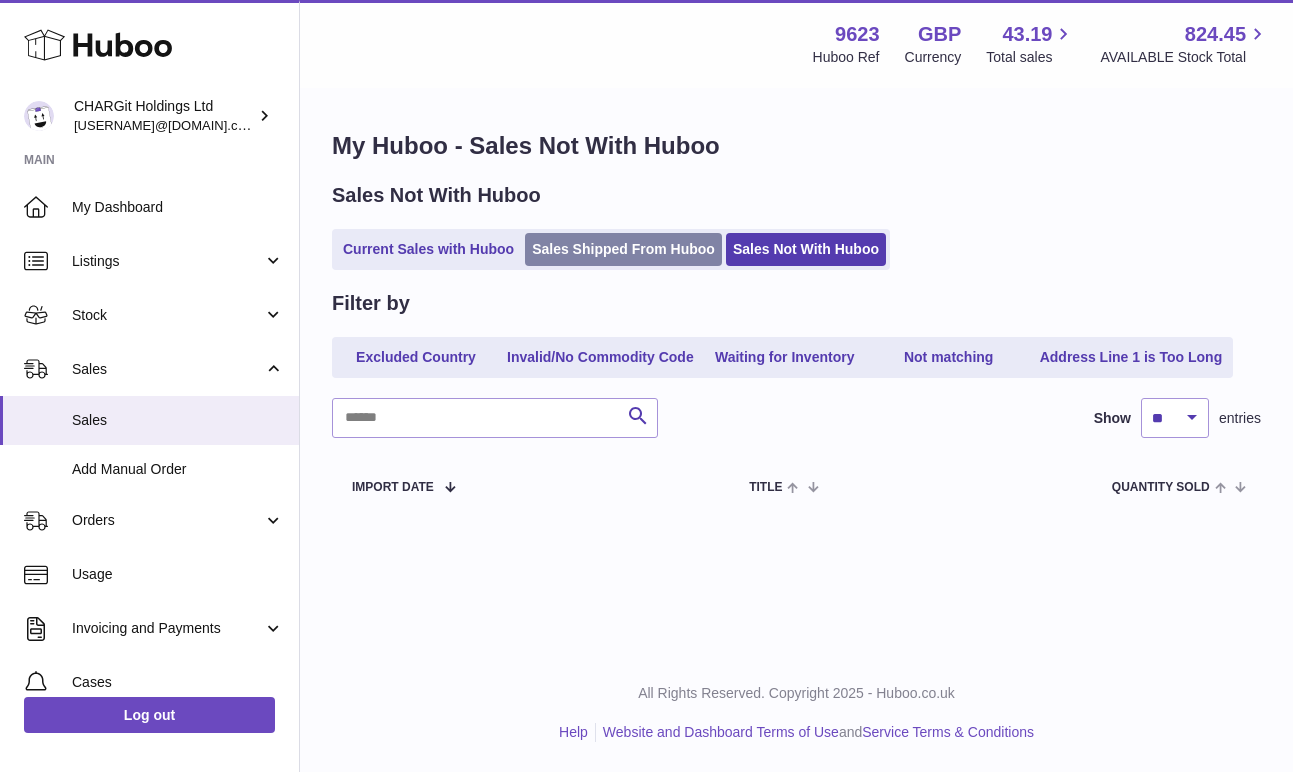 scroll, scrollTop: 0, scrollLeft: 0, axis: both 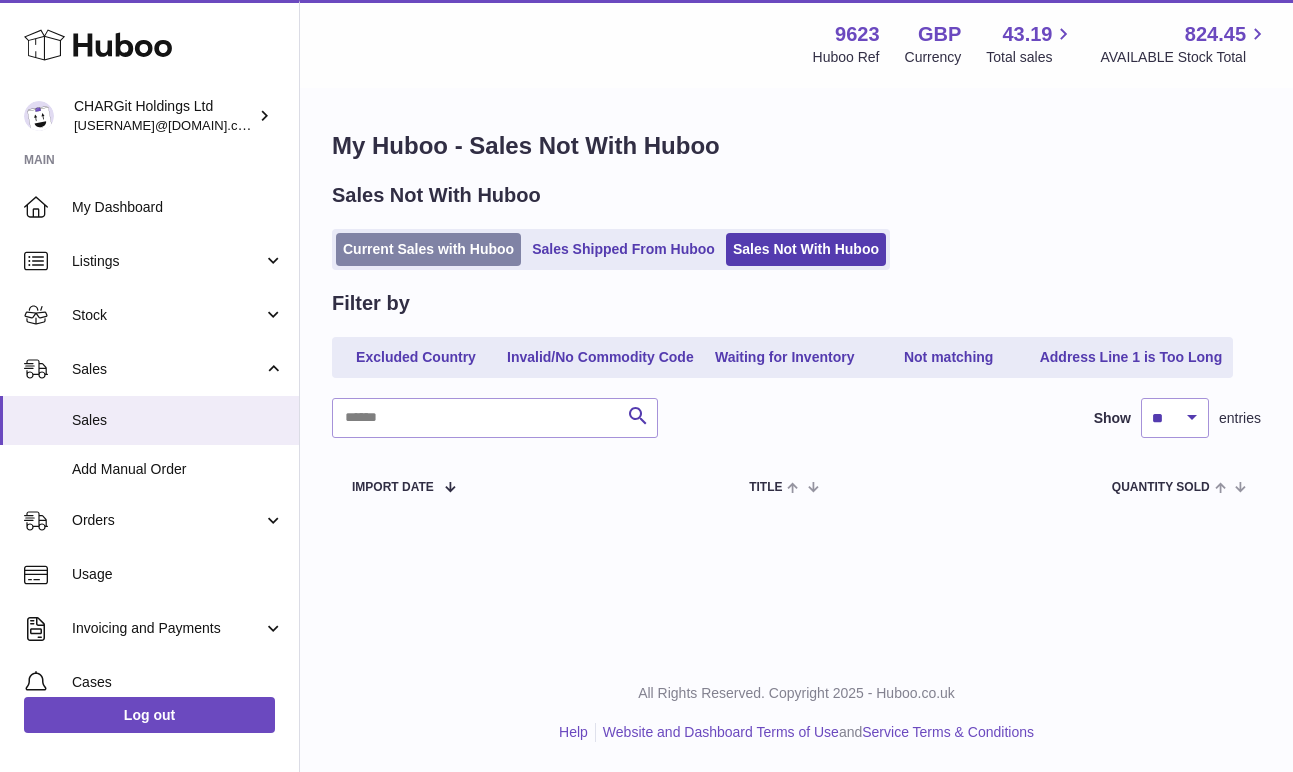 click on "Current Sales with Huboo" at bounding box center [428, 249] 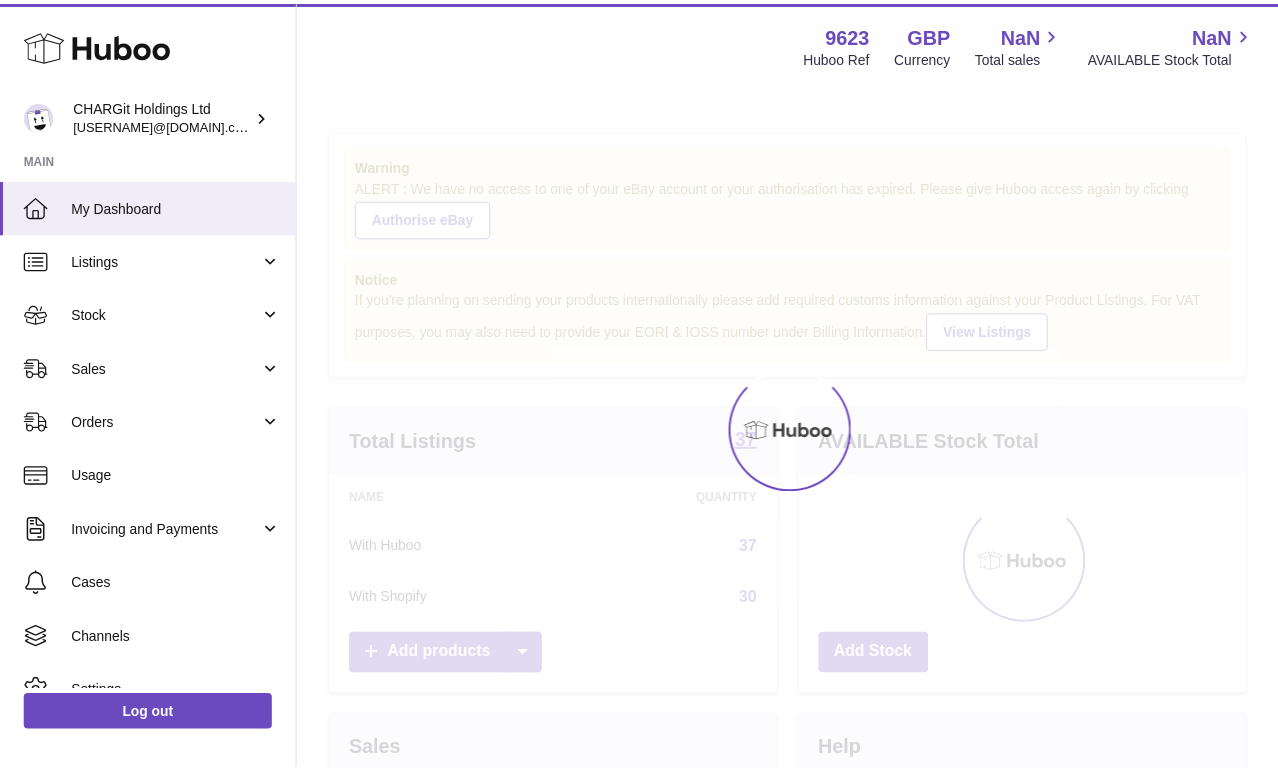 scroll, scrollTop: 0, scrollLeft: 0, axis: both 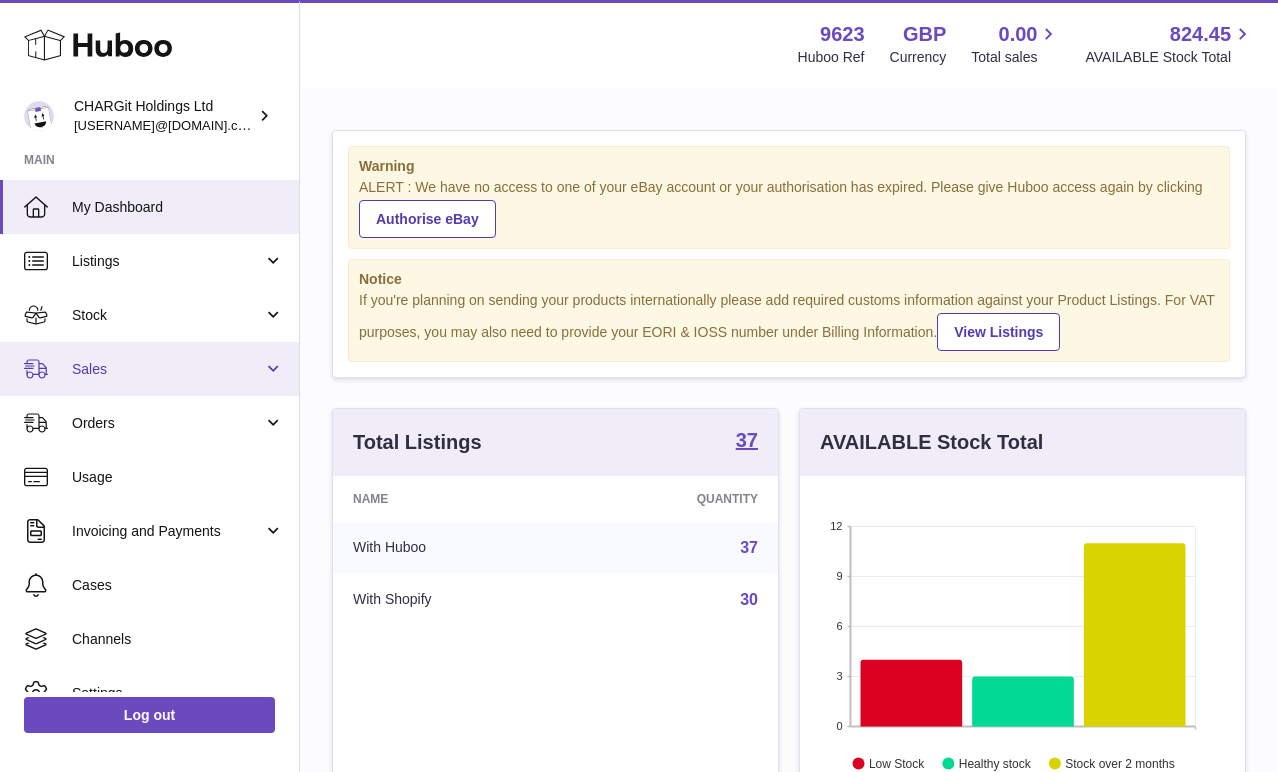 click on "Sales" at bounding box center (167, 369) 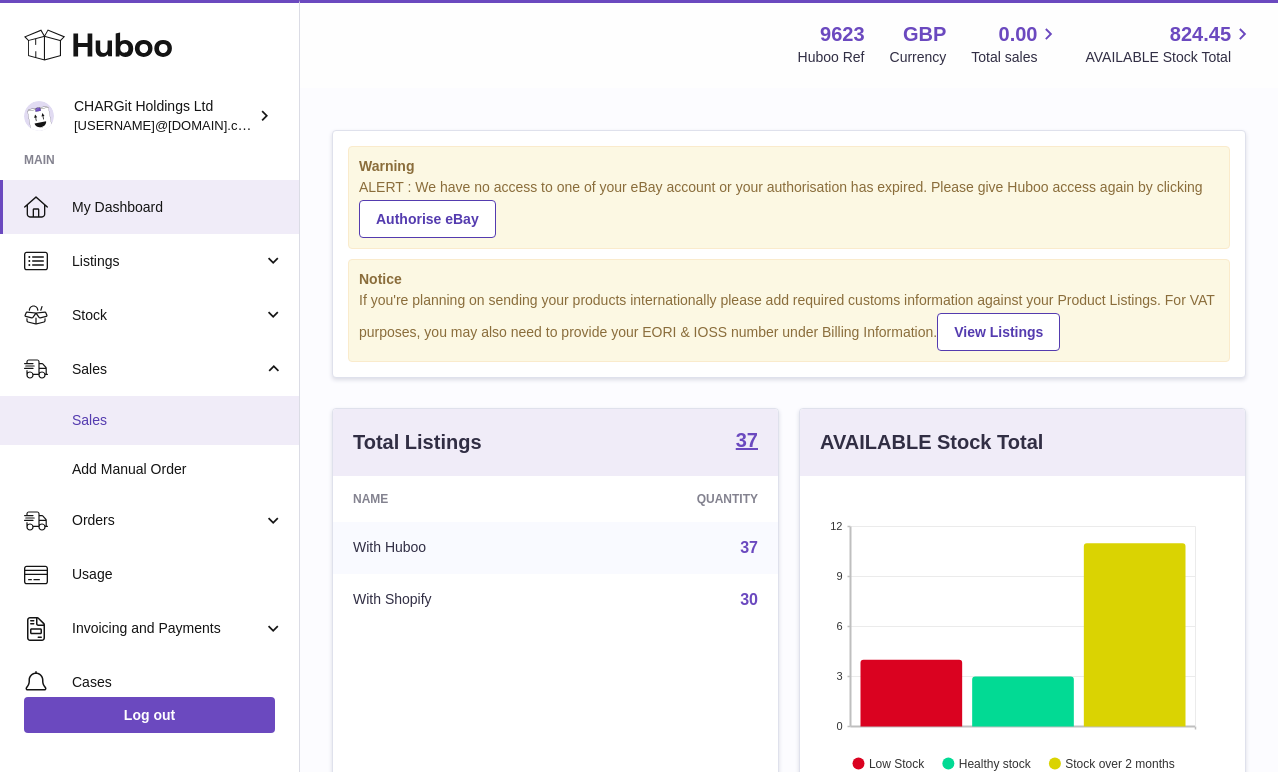 click on "Sales" at bounding box center [178, 420] 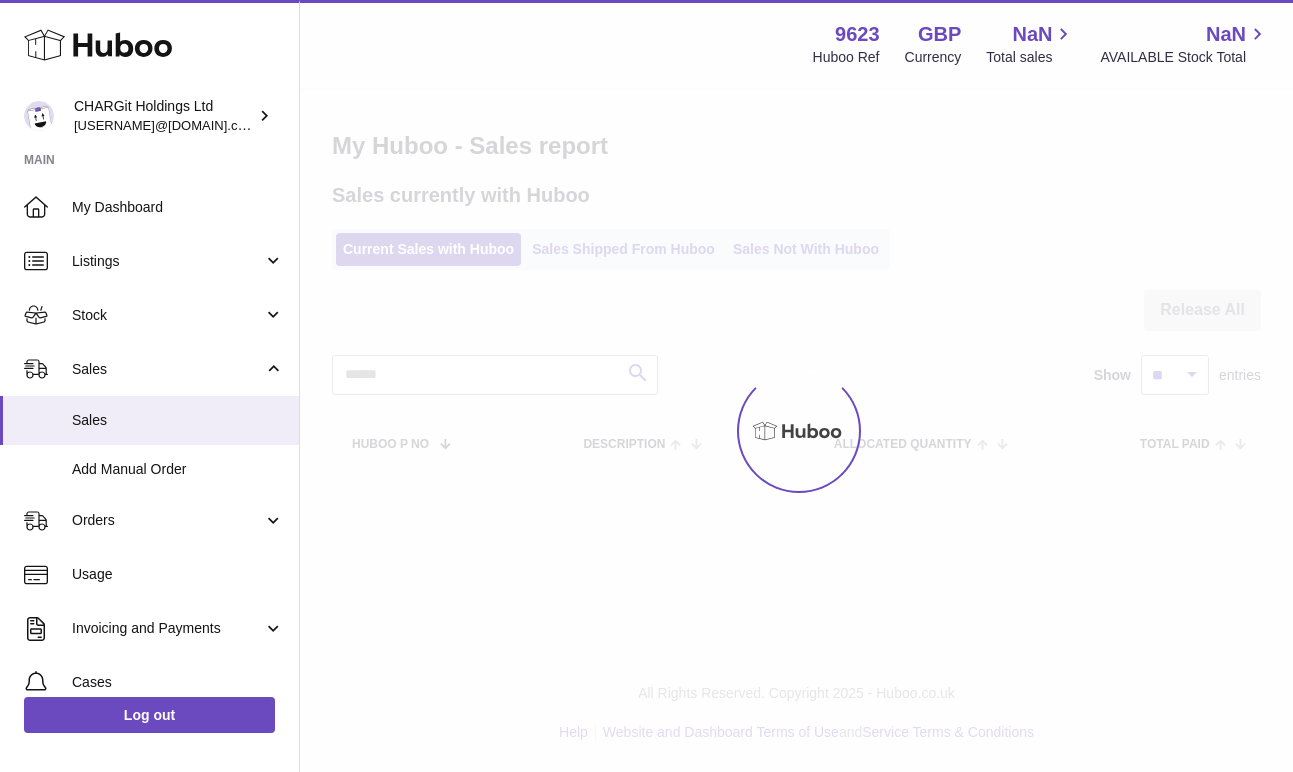 scroll, scrollTop: 0, scrollLeft: 0, axis: both 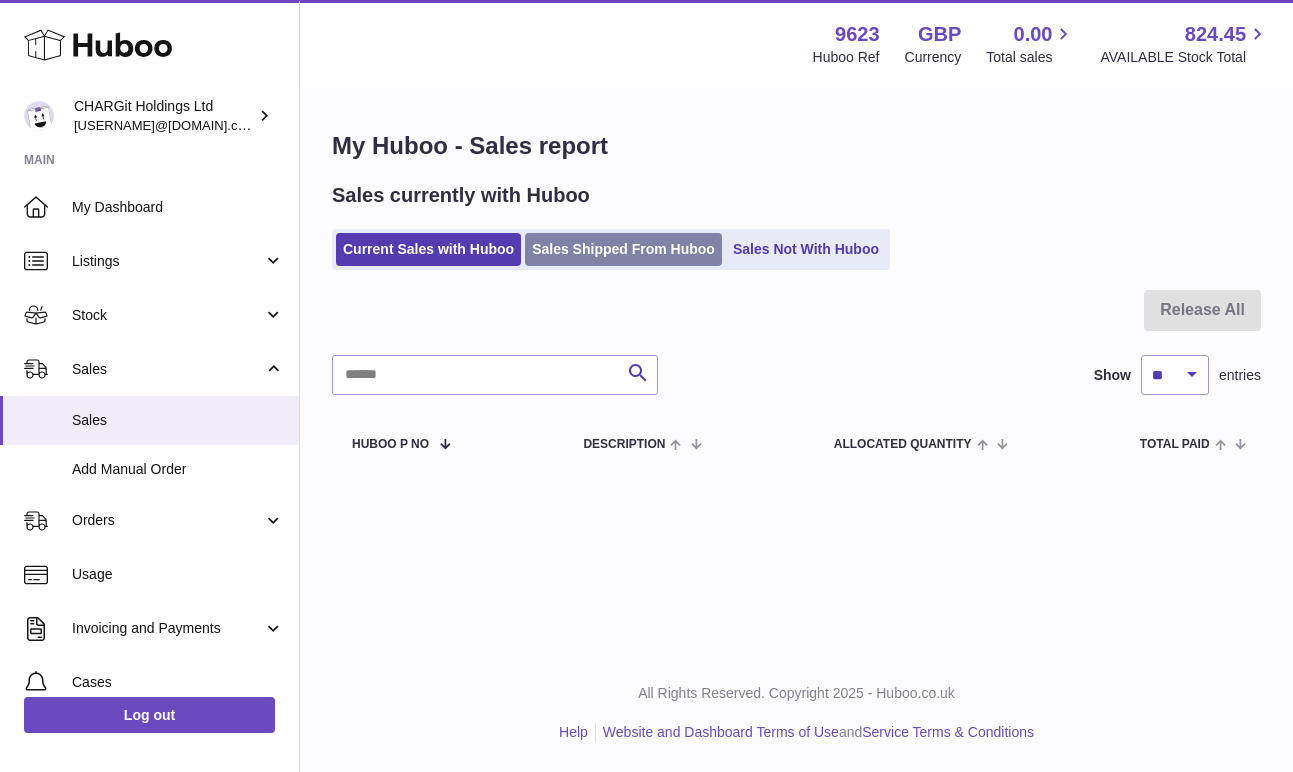 click on "Sales Shipped From Huboo" at bounding box center [623, 249] 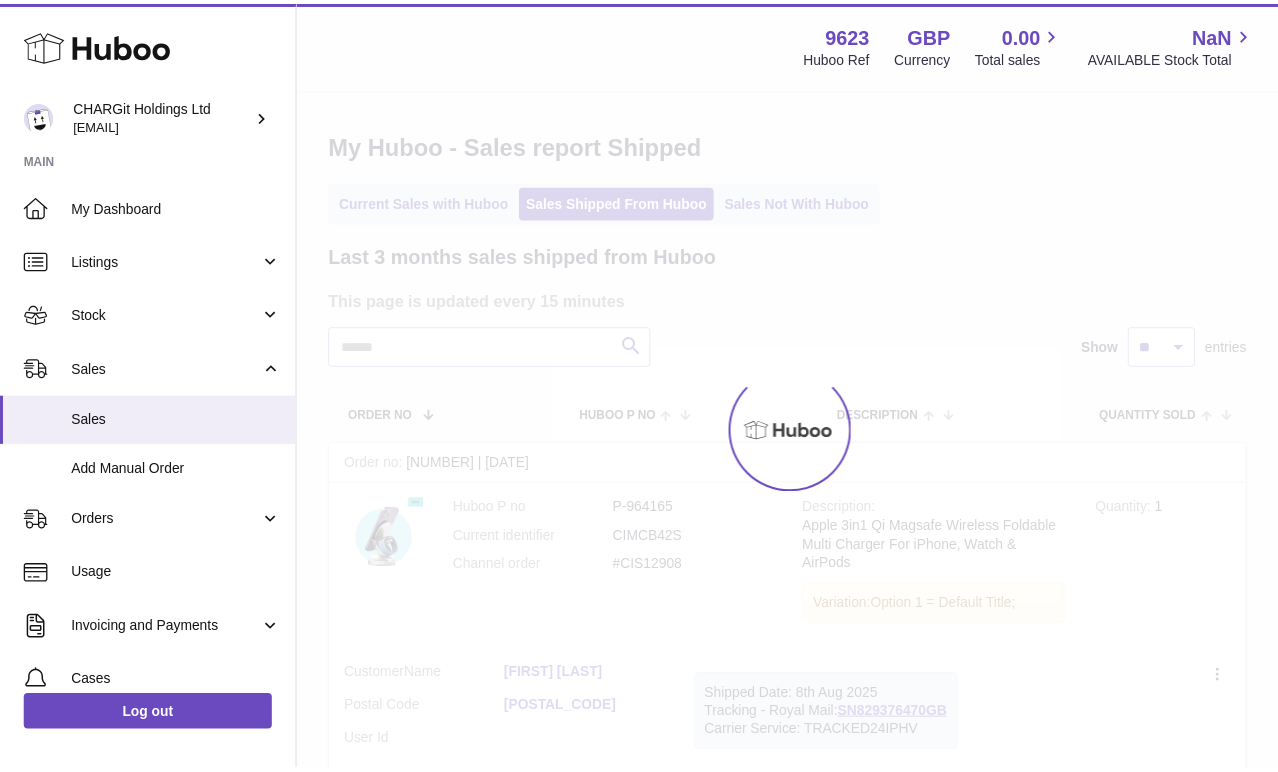 scroll, scrollTop: 0, scrollLeft: 0, axis: both 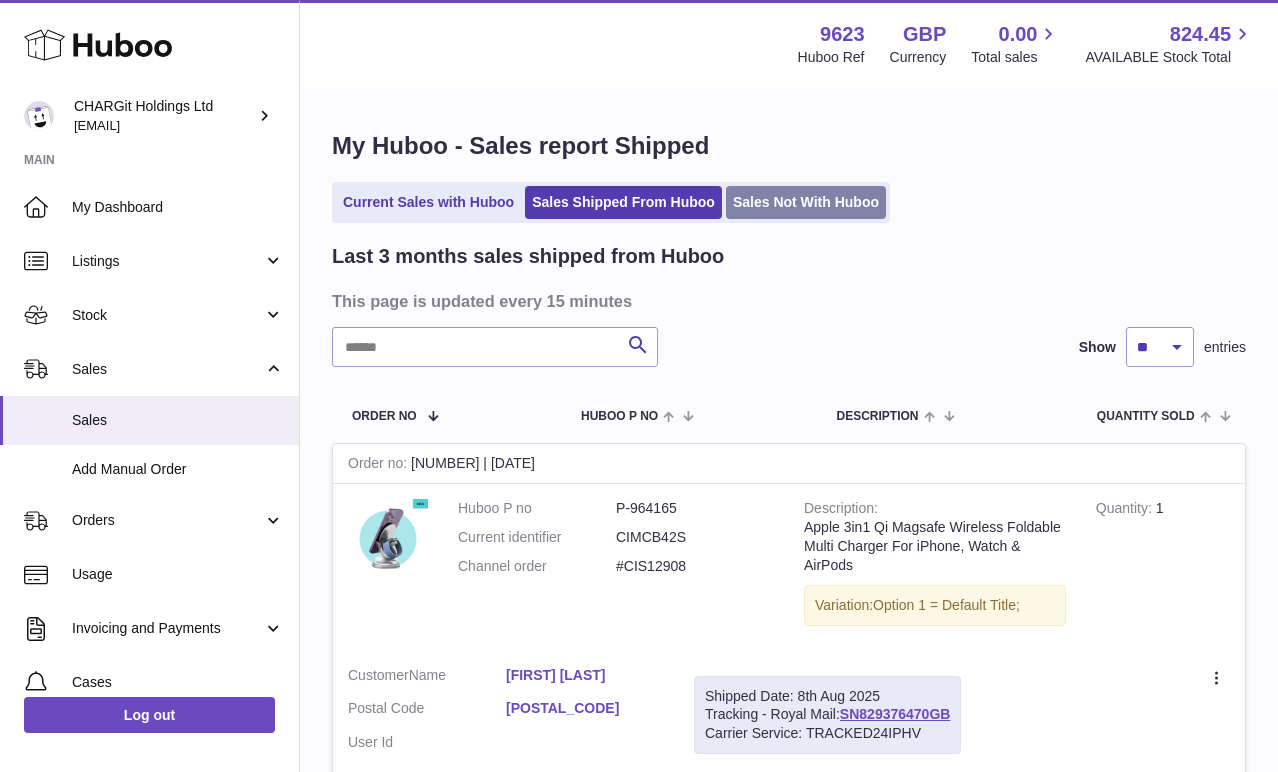 click on "Sales Not With Huboo" at bounding box center [806, 202] 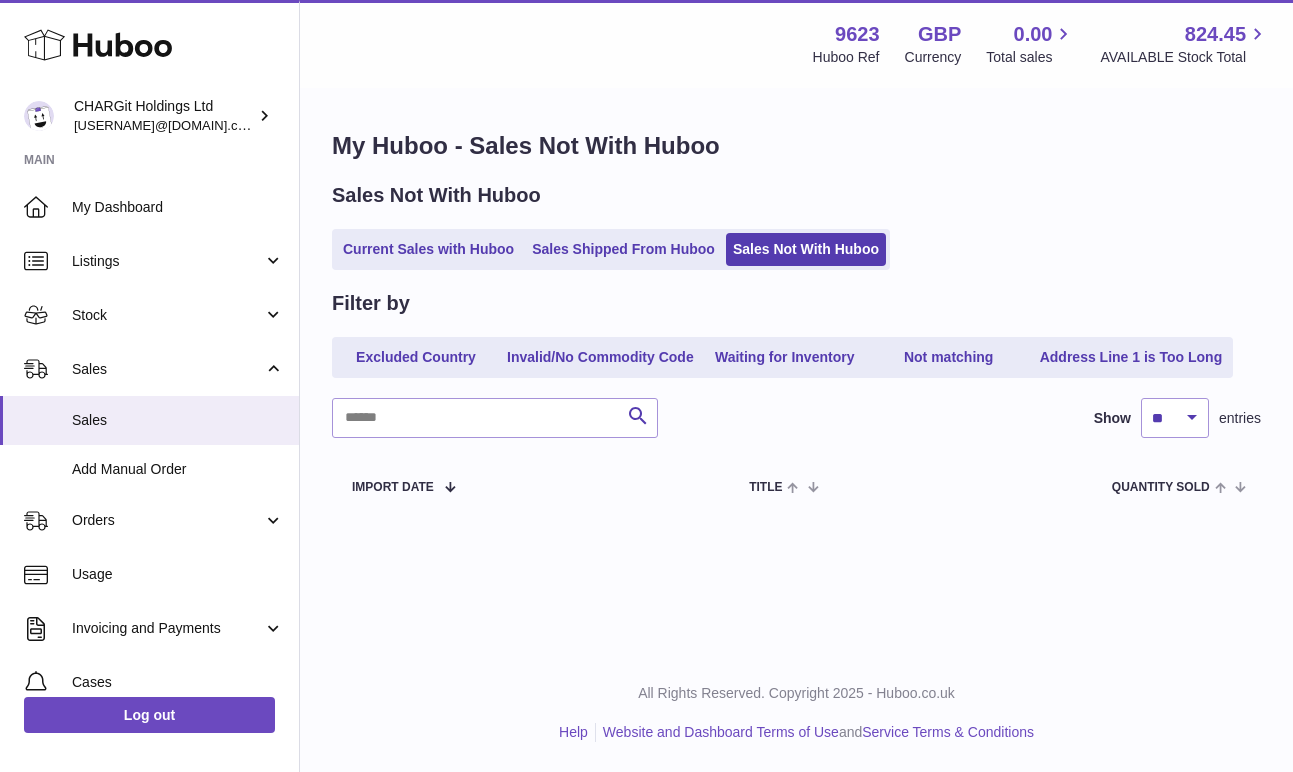 scroll, scrollTop: 0, scrollLeft: 0, axis: both 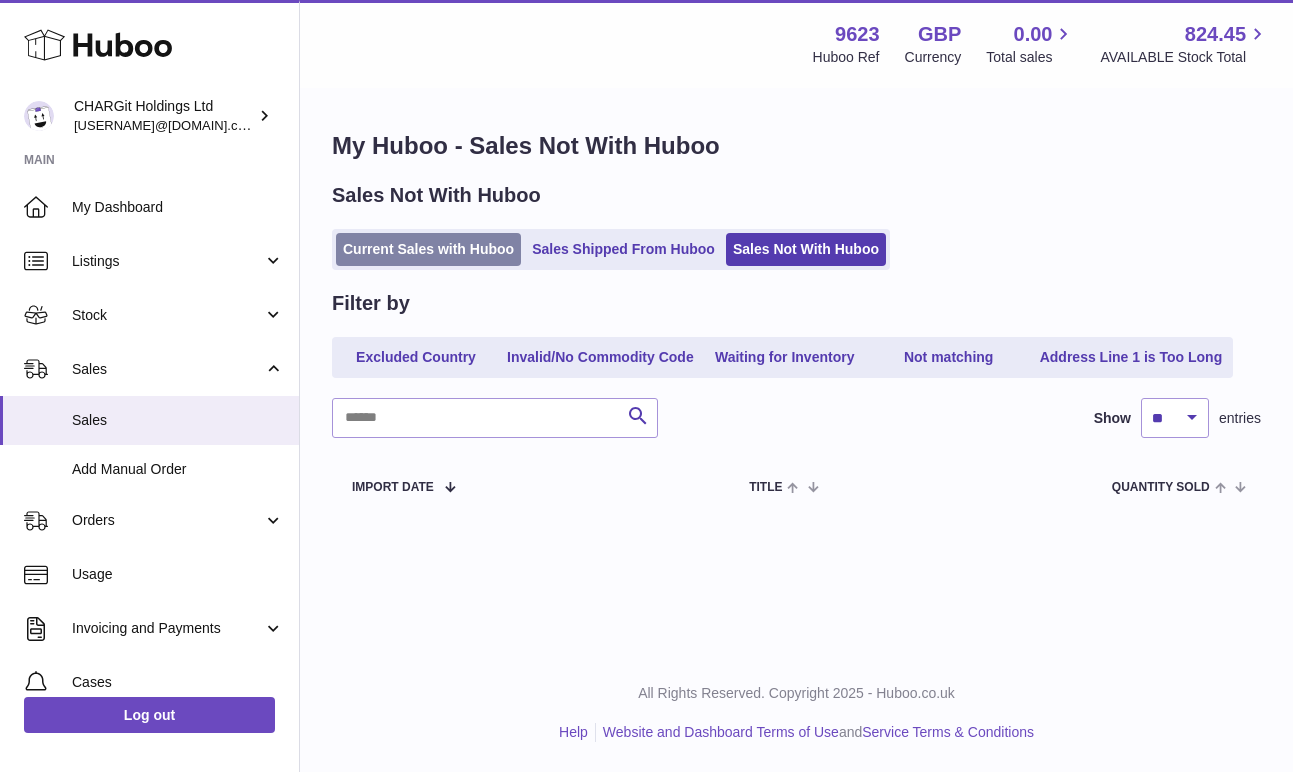 click on "Current Sales with Huboo" at bounding box center [428, 249] 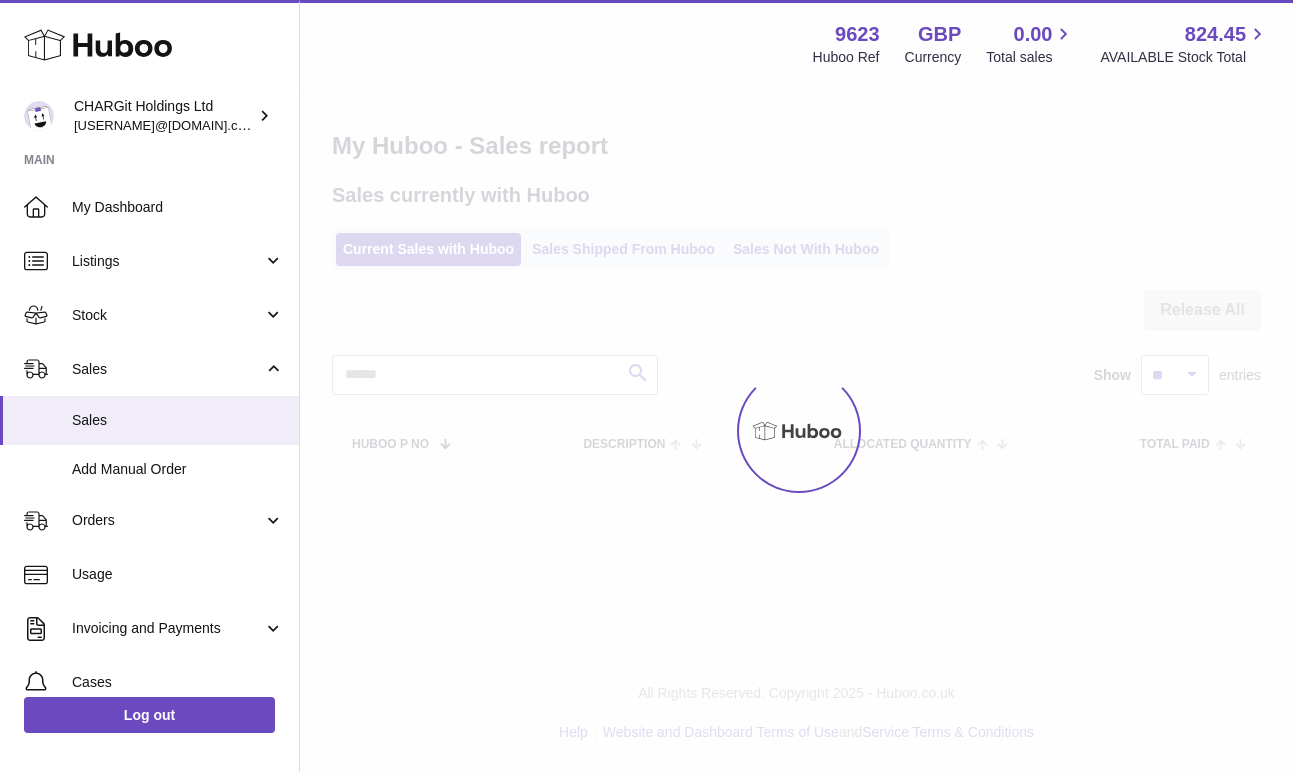 scroll, scrollTop: 0, scrollLeft: 0, axis: both 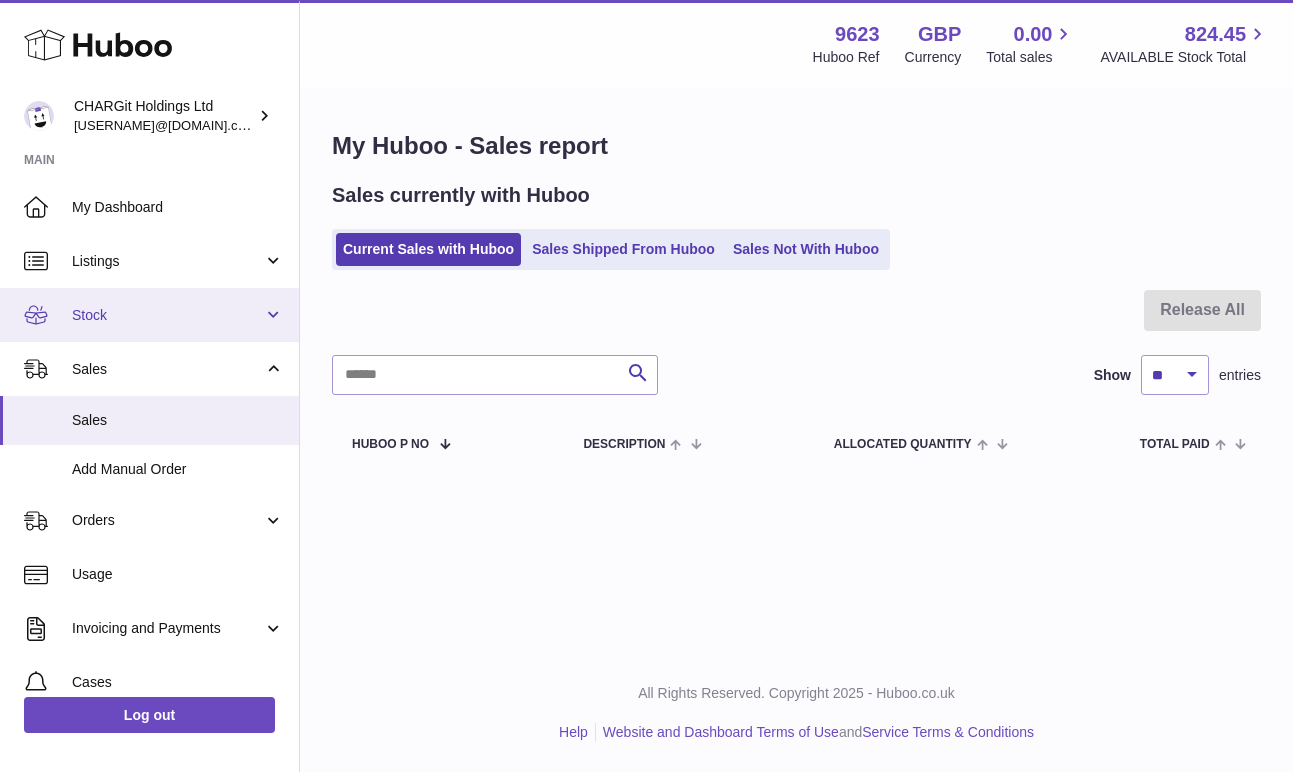 click on "Stock" at bounding box center [167, 315] 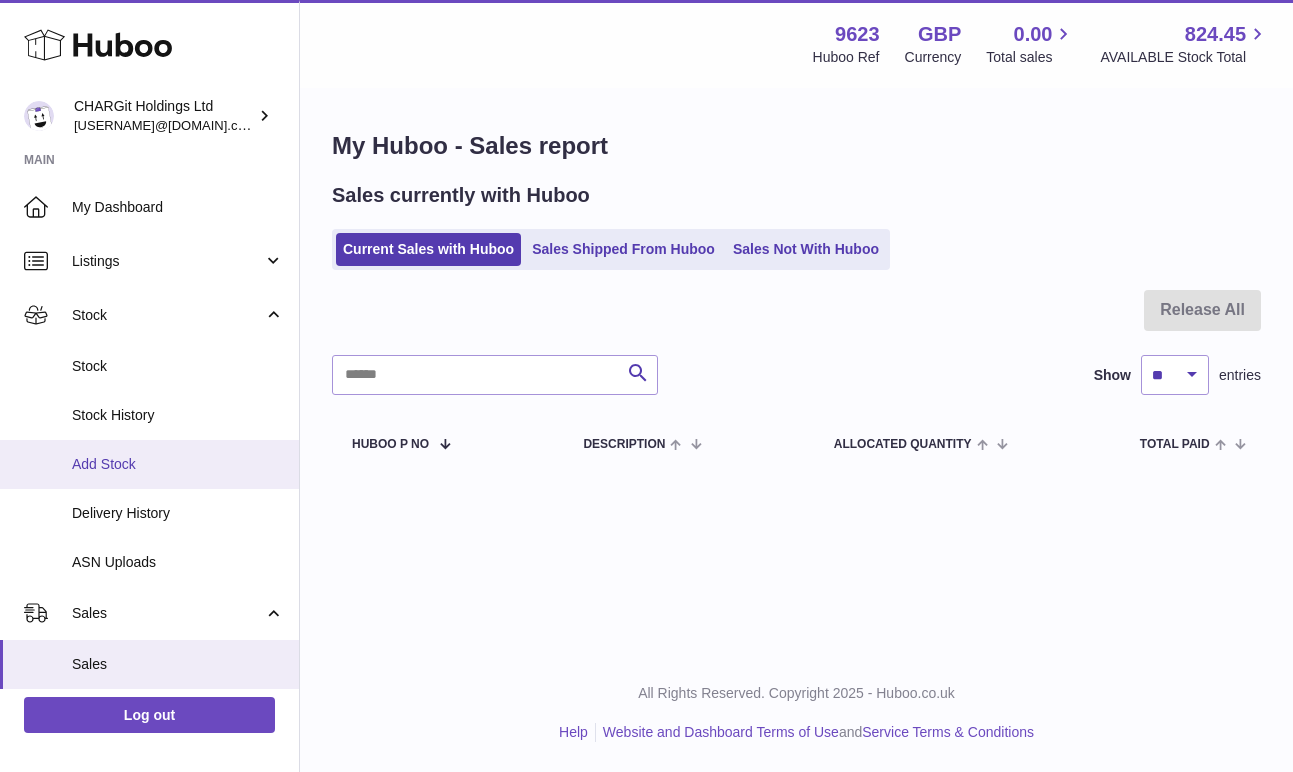 click on "Add Stock" at bounding box center [178, 464] 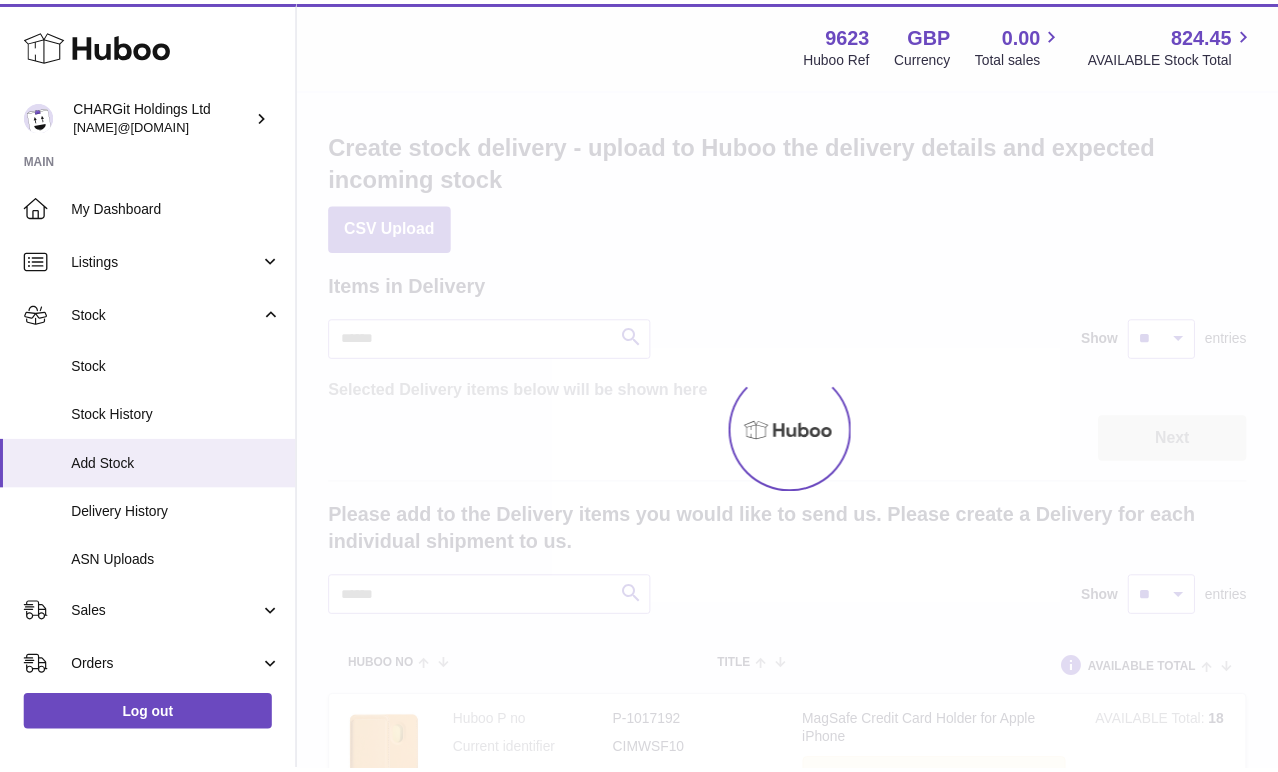 scroll, scrollTop: 0, scrollLeft: 0, axis: both 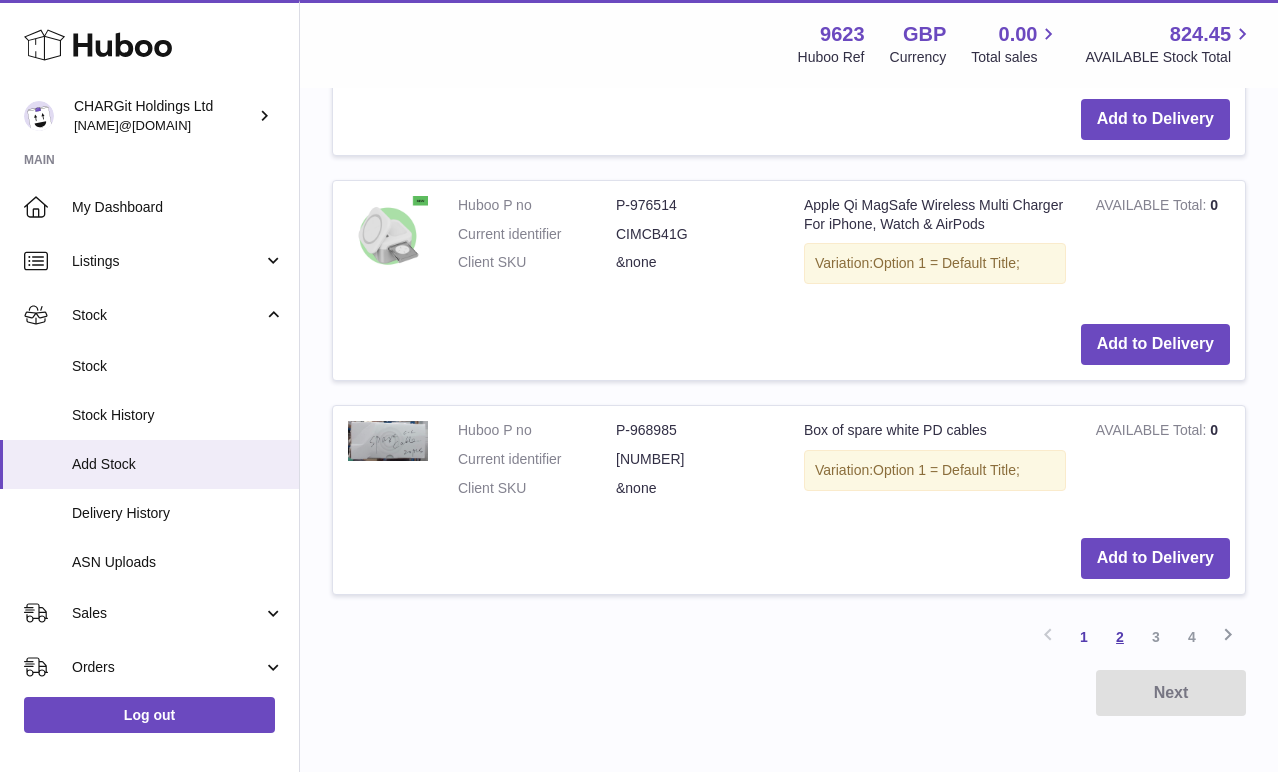 click on "2" at bounding box center (1120, 637) 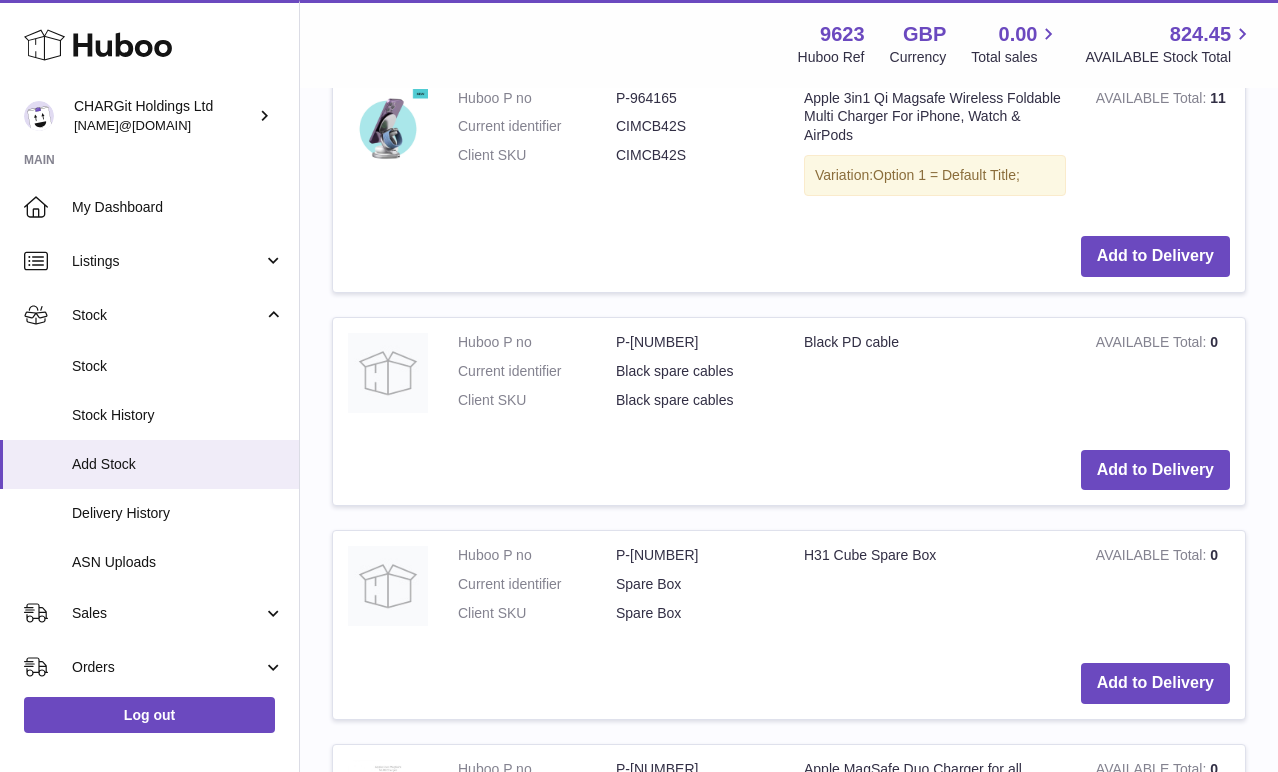 scroll, scrollTop: 2245, scrollLeft: 0, axis: vertical 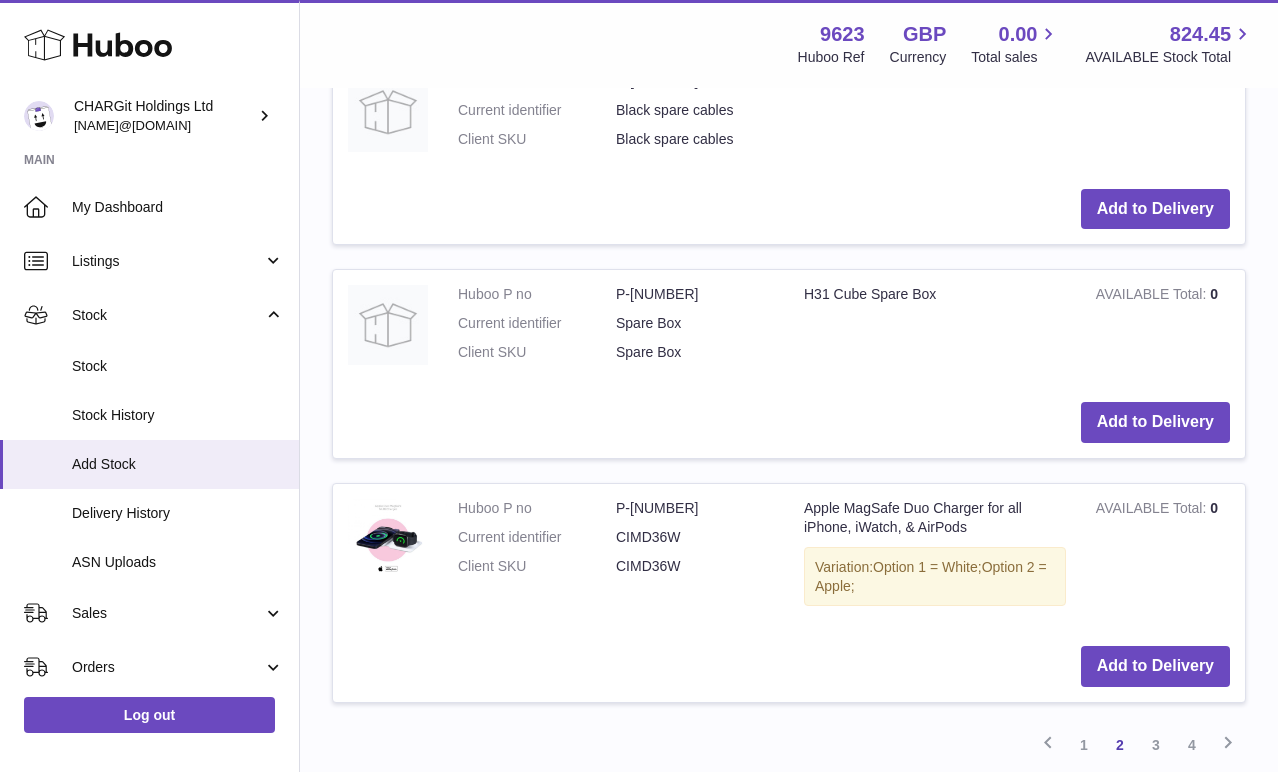 click on "3" at bounding box center [1156, 745] 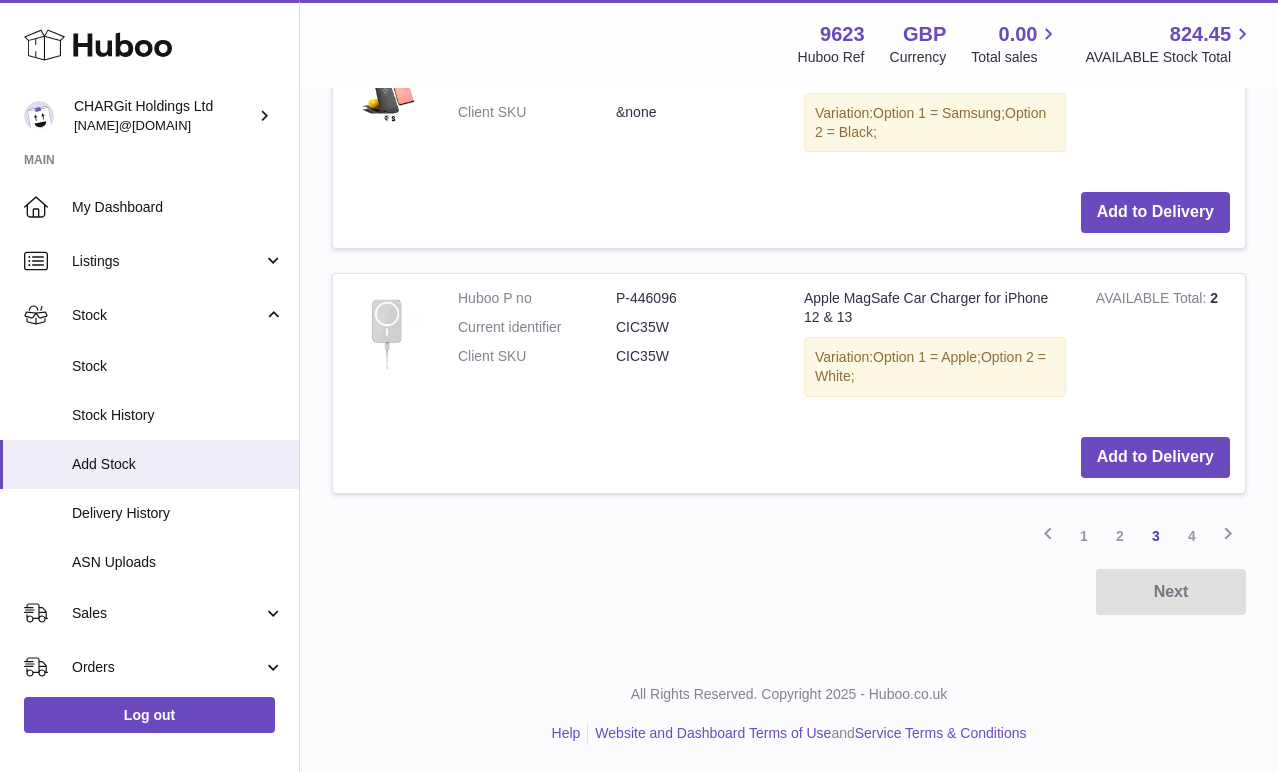 scroll, scrollTop: 2550, scrollLeft: 0, axis: vertical 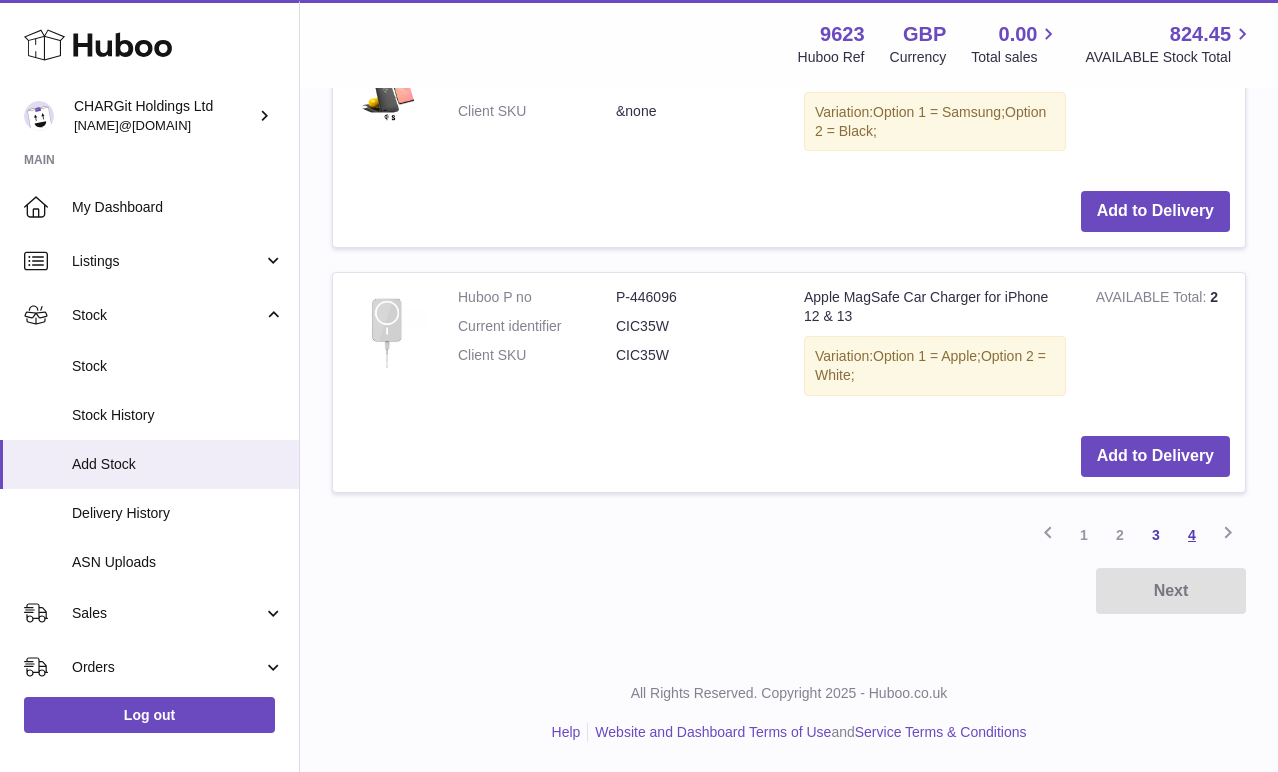 click on "4" at bounding box center [1192, 535] 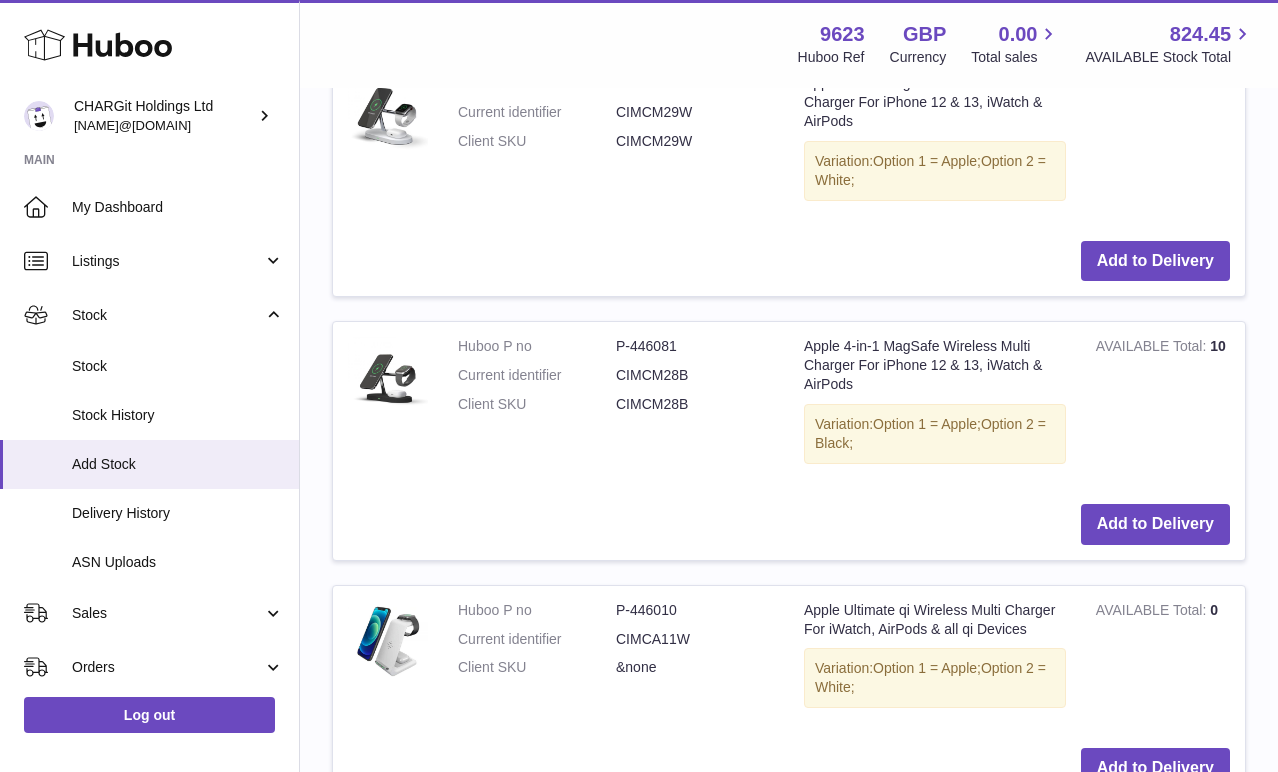 scroll, scrollTop: 1338, scrollLeft: 0, axis: vertical 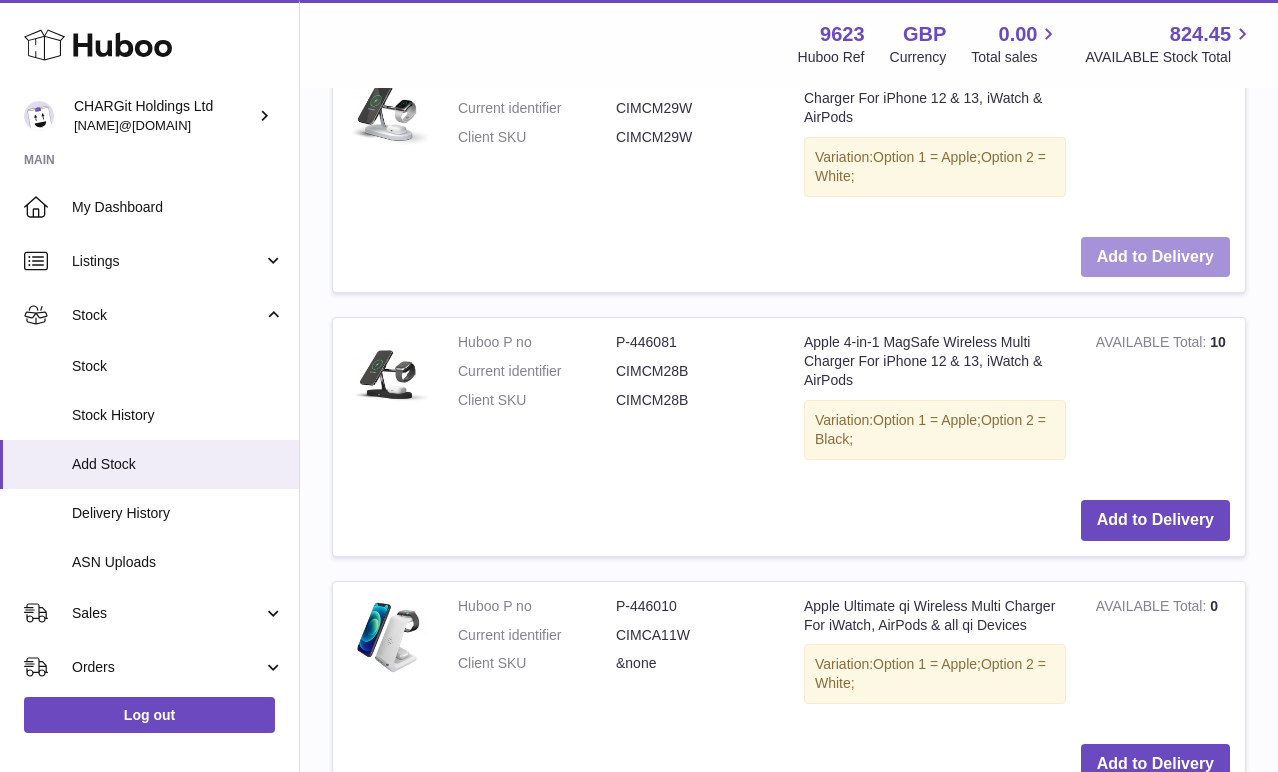 click on "Add to Delivery" at bounding box center [1155, 257] 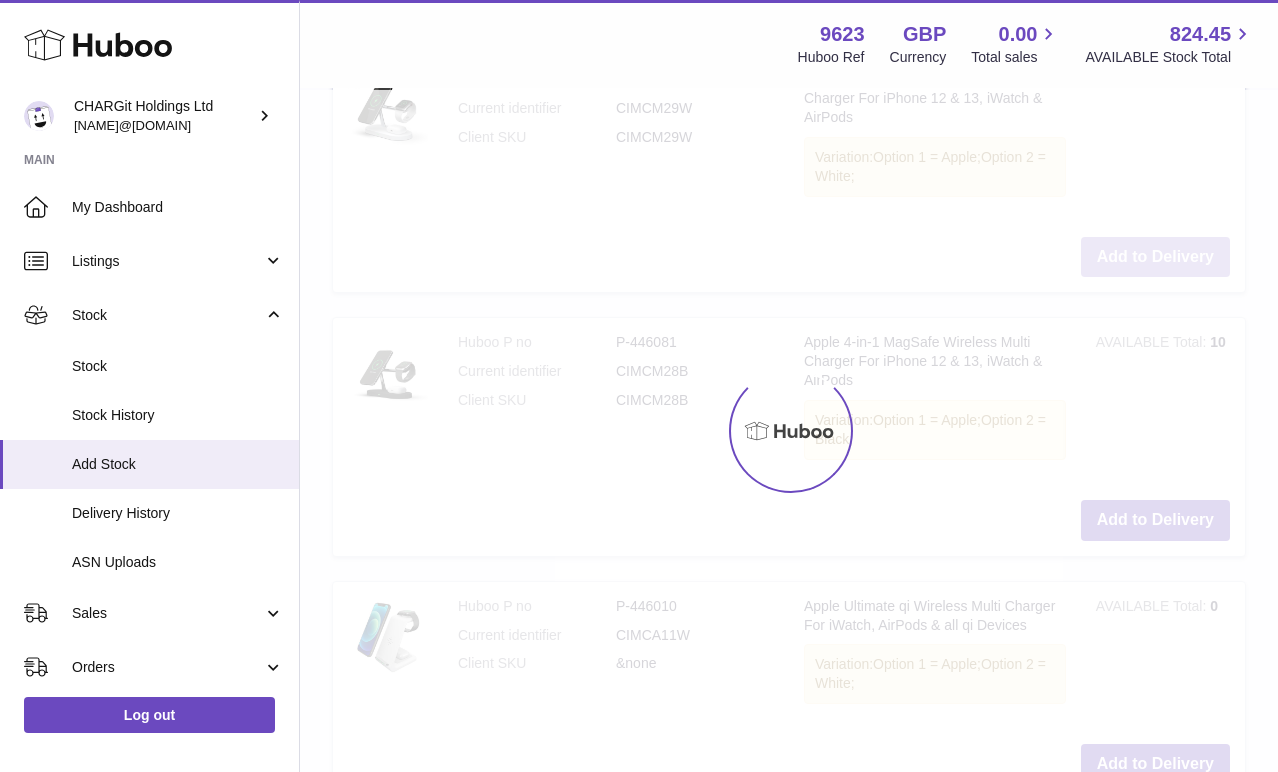 scroll, scrollTop: 1635, scrollLeft: 0, axis: vertical 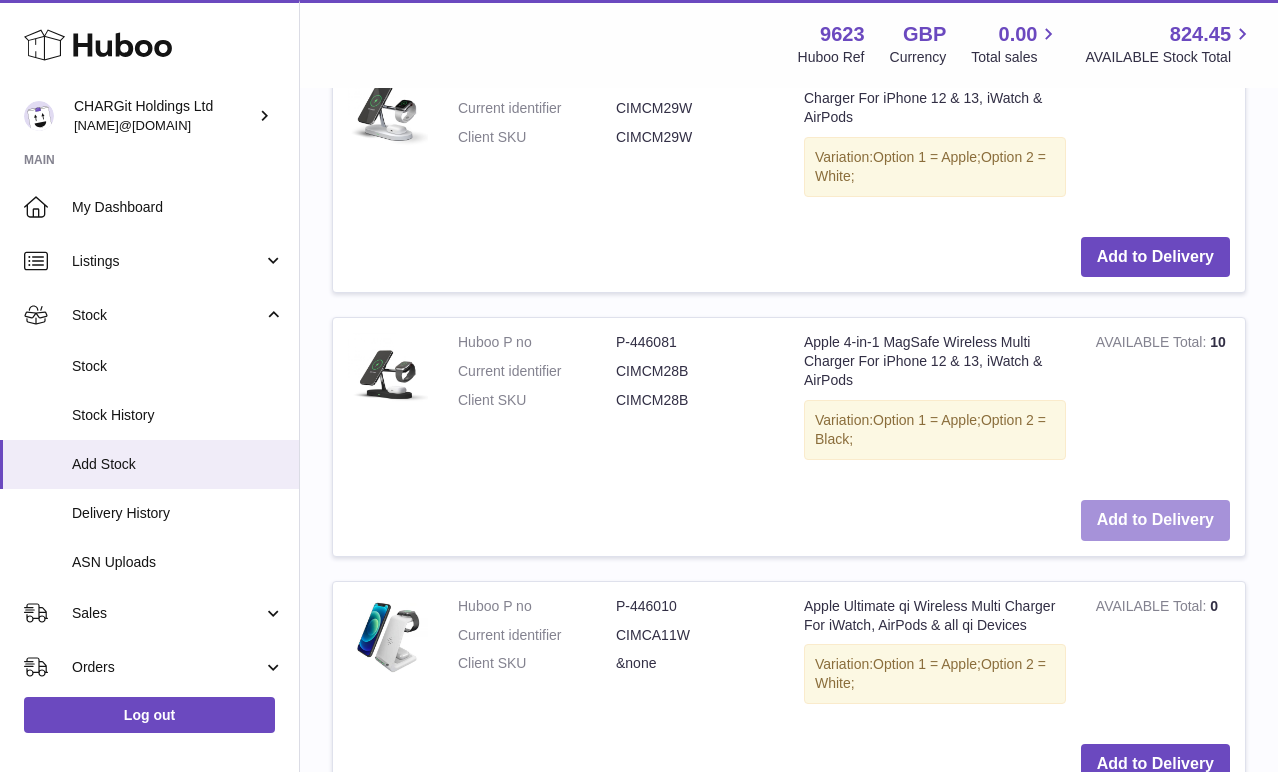 click on "Add to Delivery" at bounding box center [1155, 520] 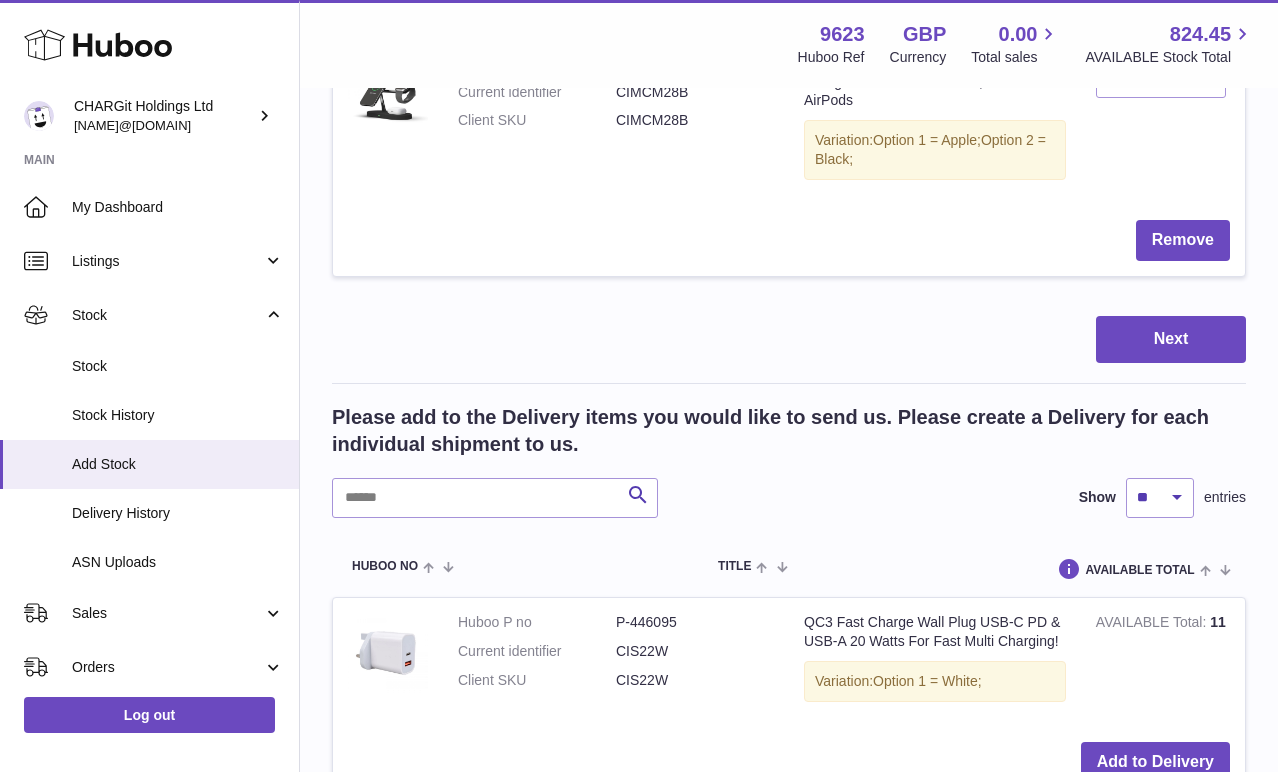 scroll, scrollTop: 0, scrollLeft: 0, axis: both 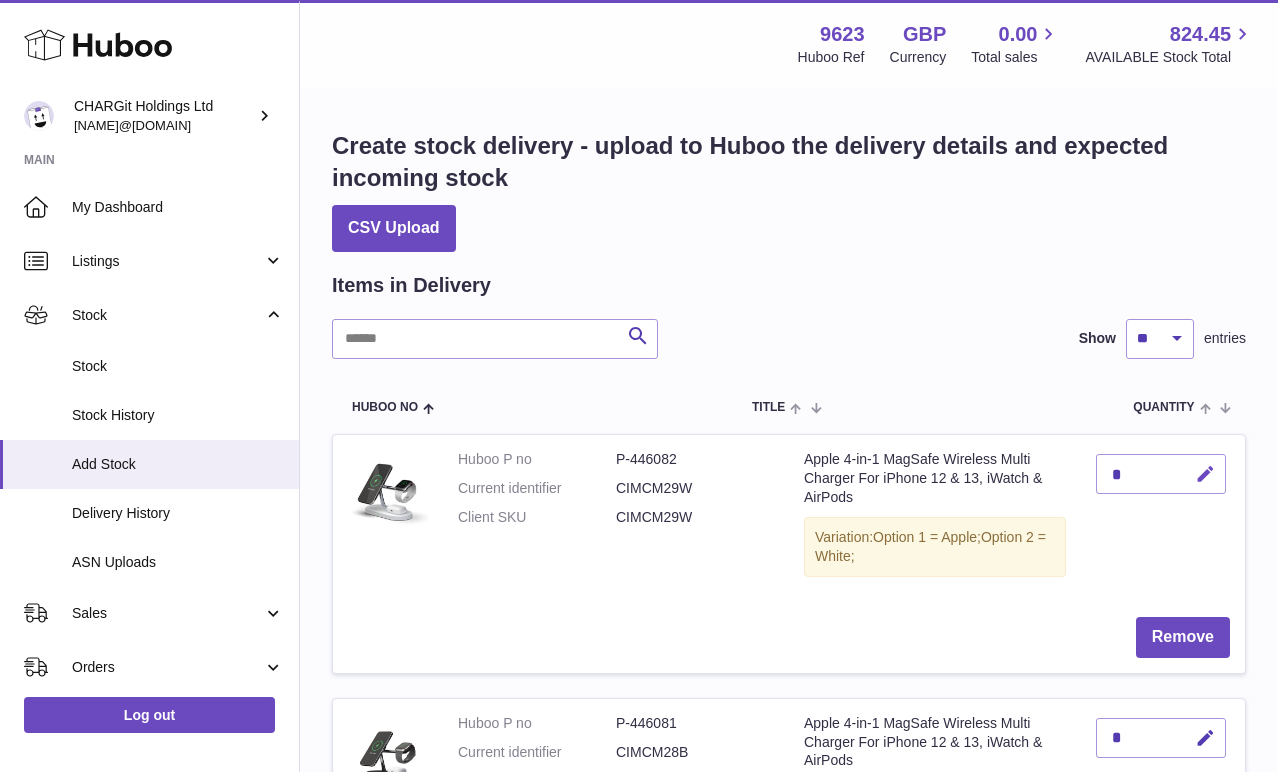 click at bounding box center [1205, 474] 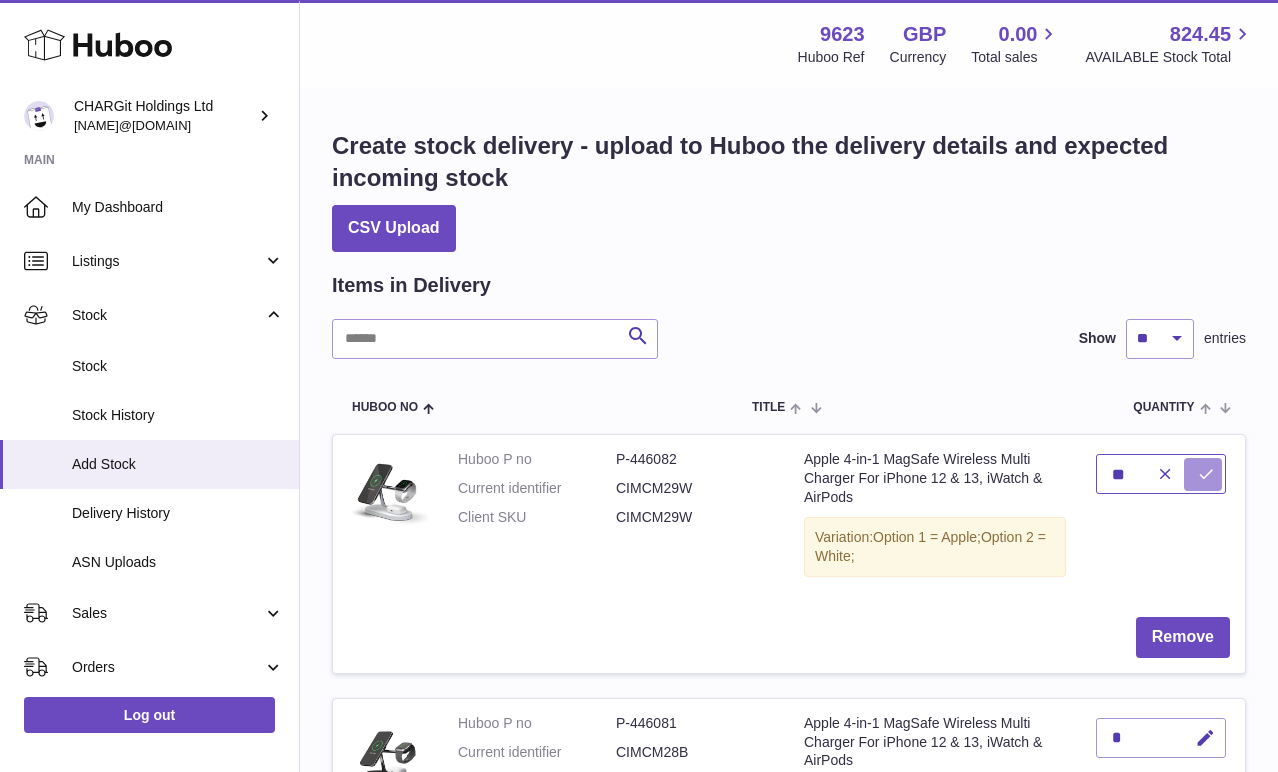 type on "**" 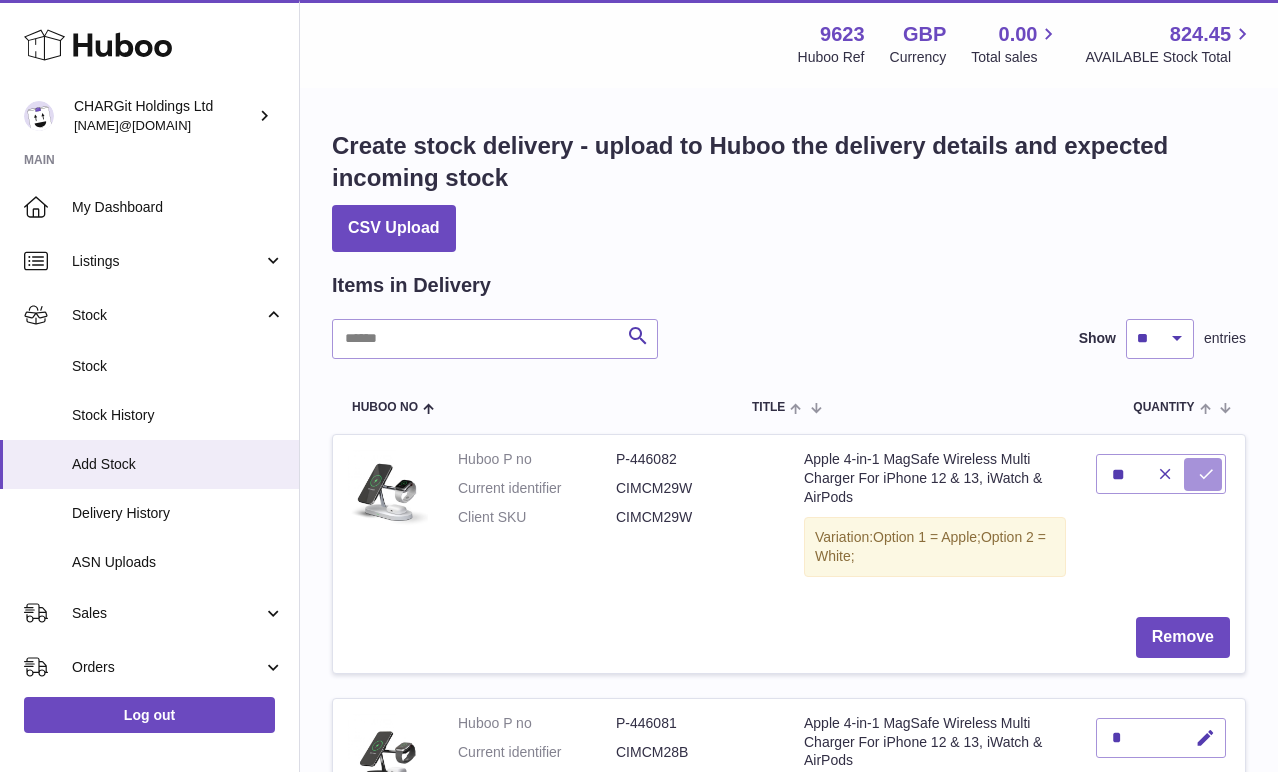click at bounding box center (1206, 474) 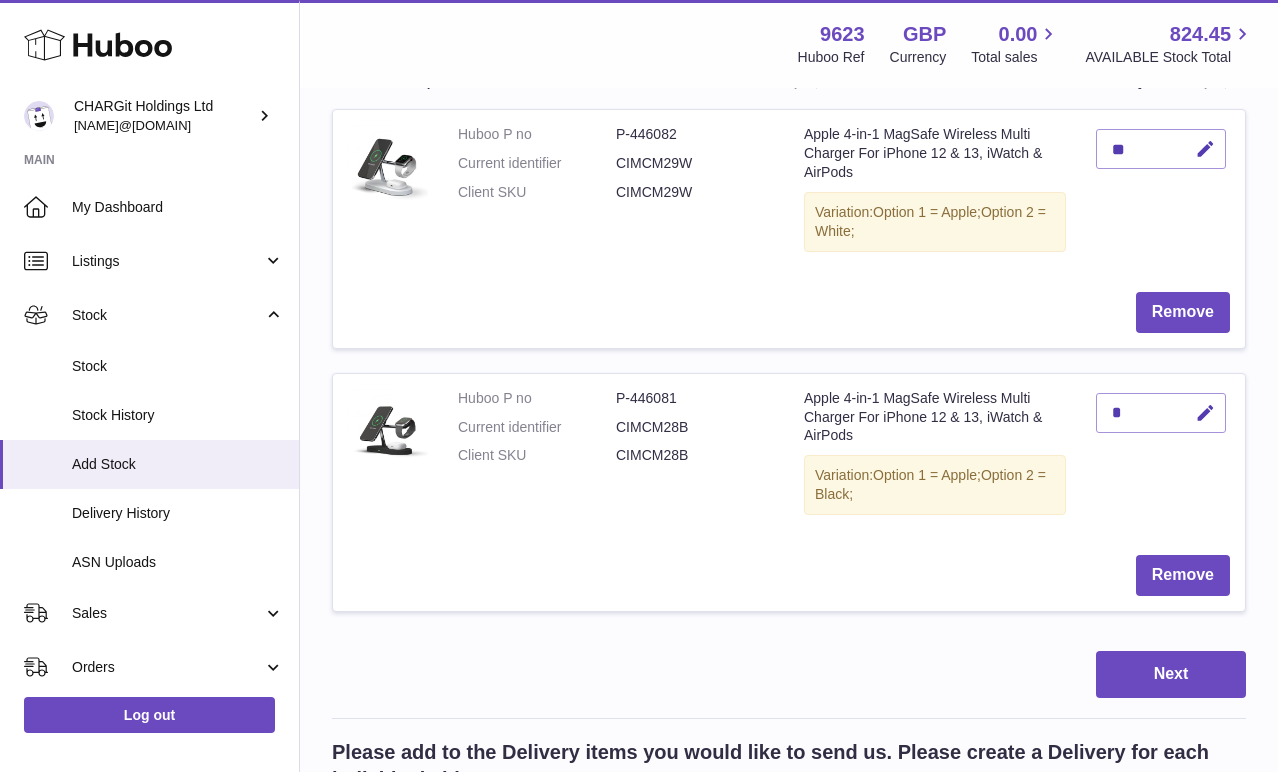 scroll, scrollTop: 354, scrollLeft: 0, axis: vertical 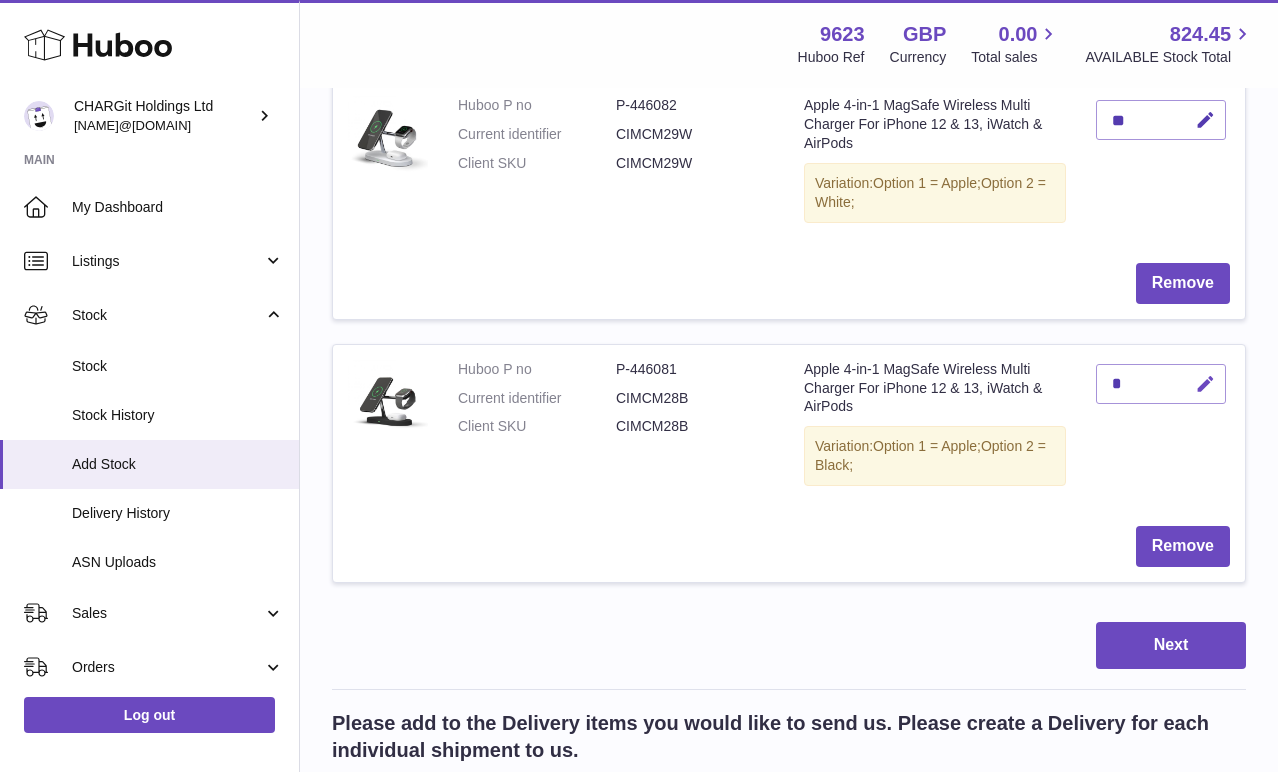 click at bounding box center [1205, 384] 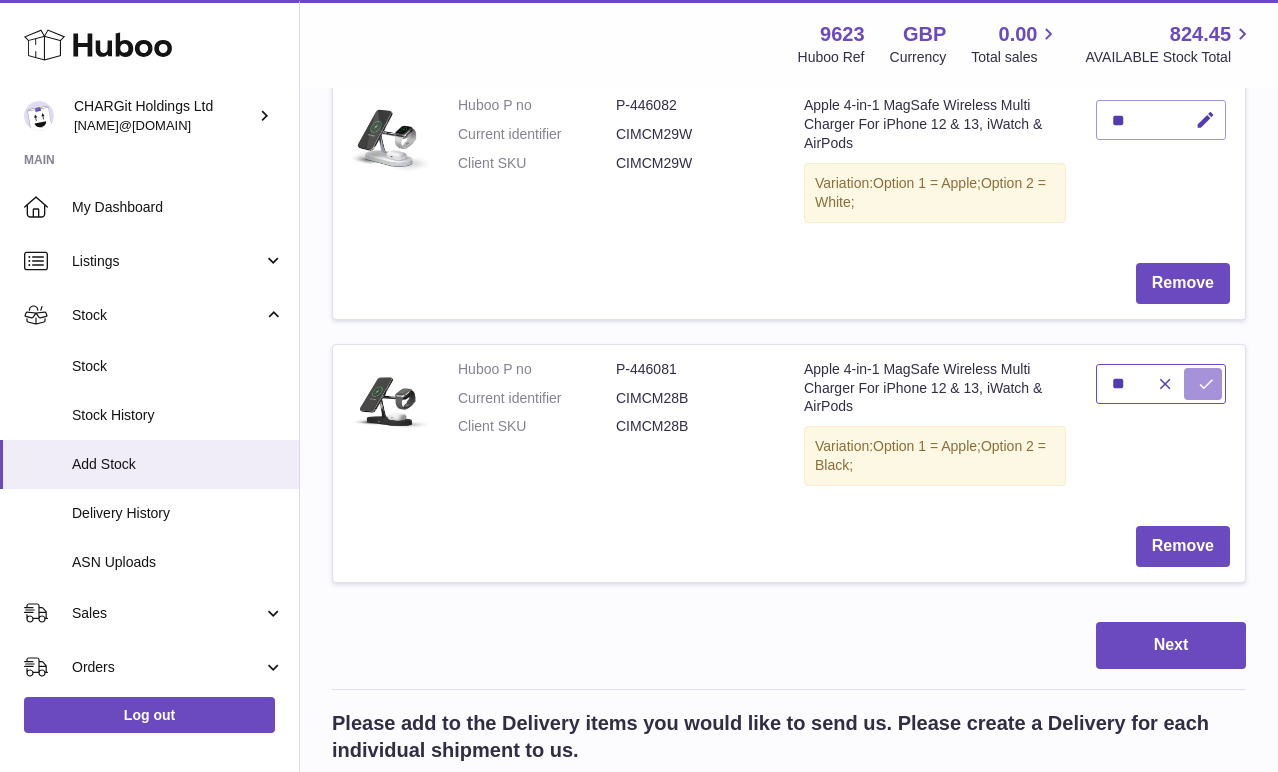 type on "**" 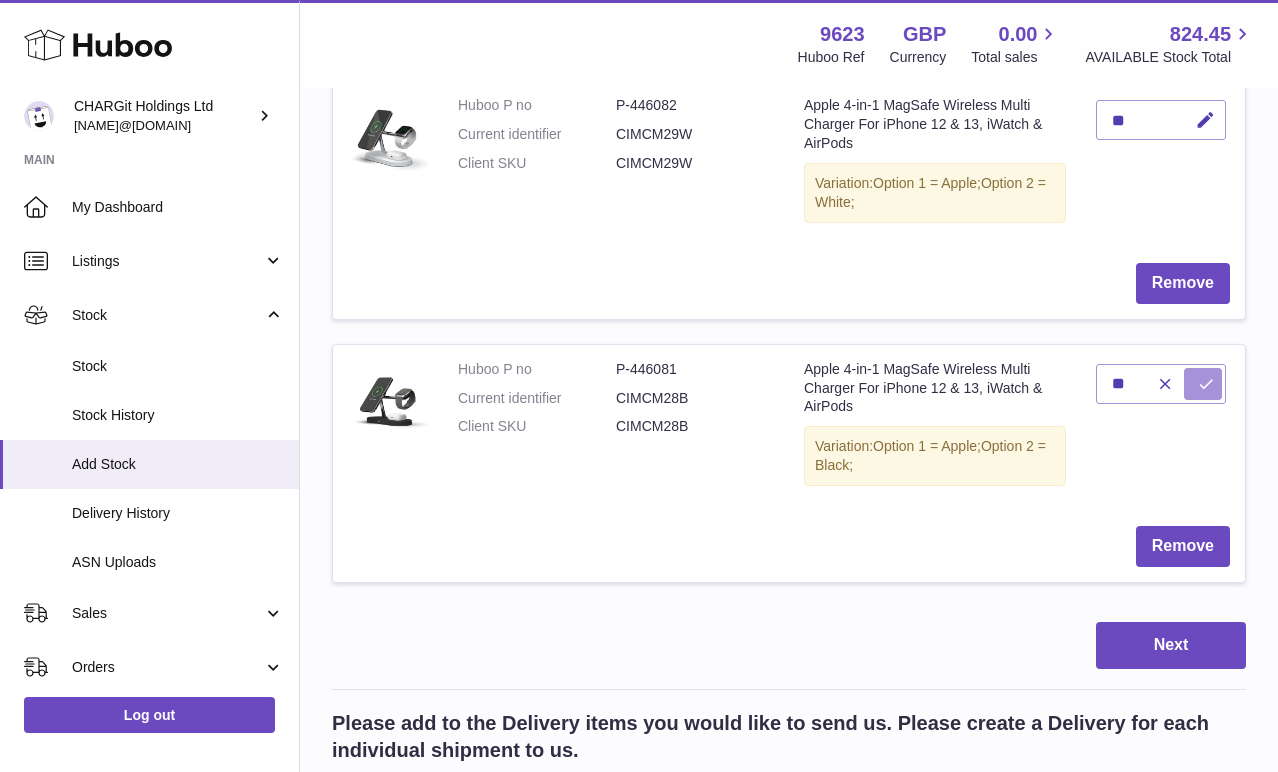 click at bounding box center [1206, 384] 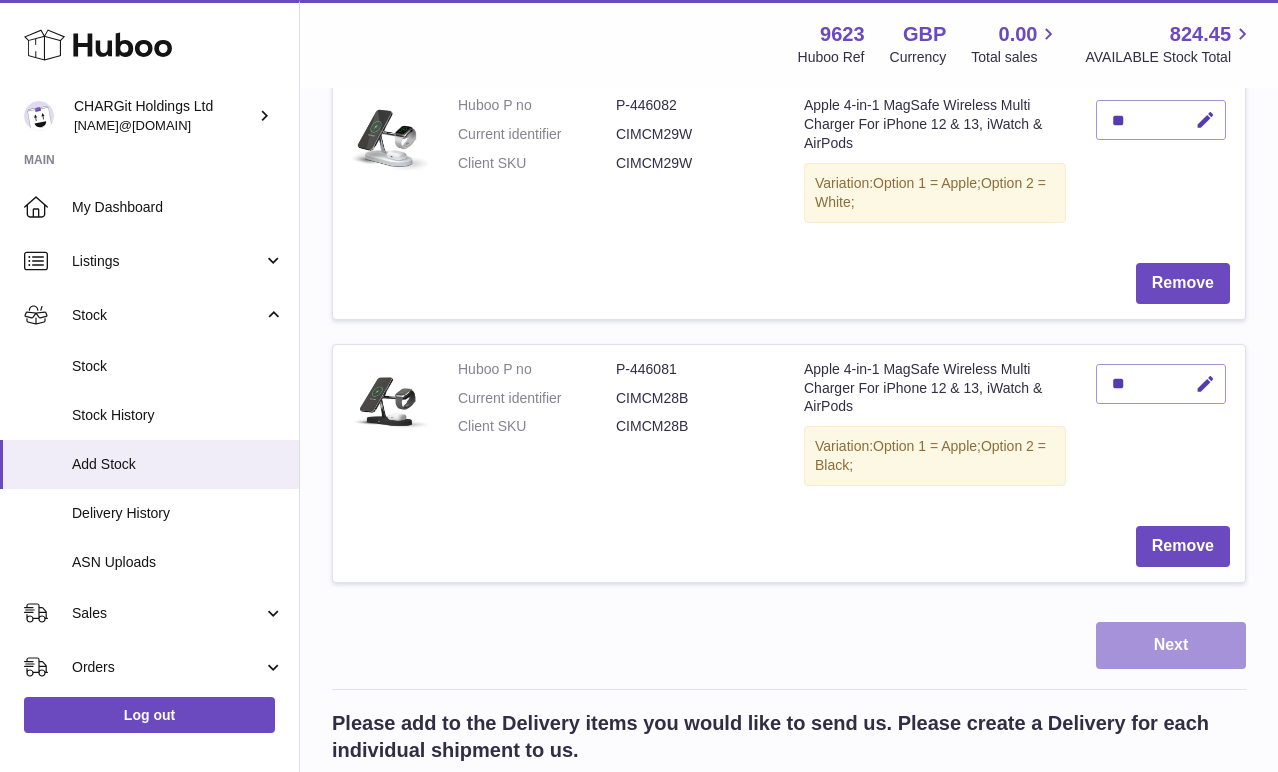 click on "Next" at bounding box center (1171, 645) 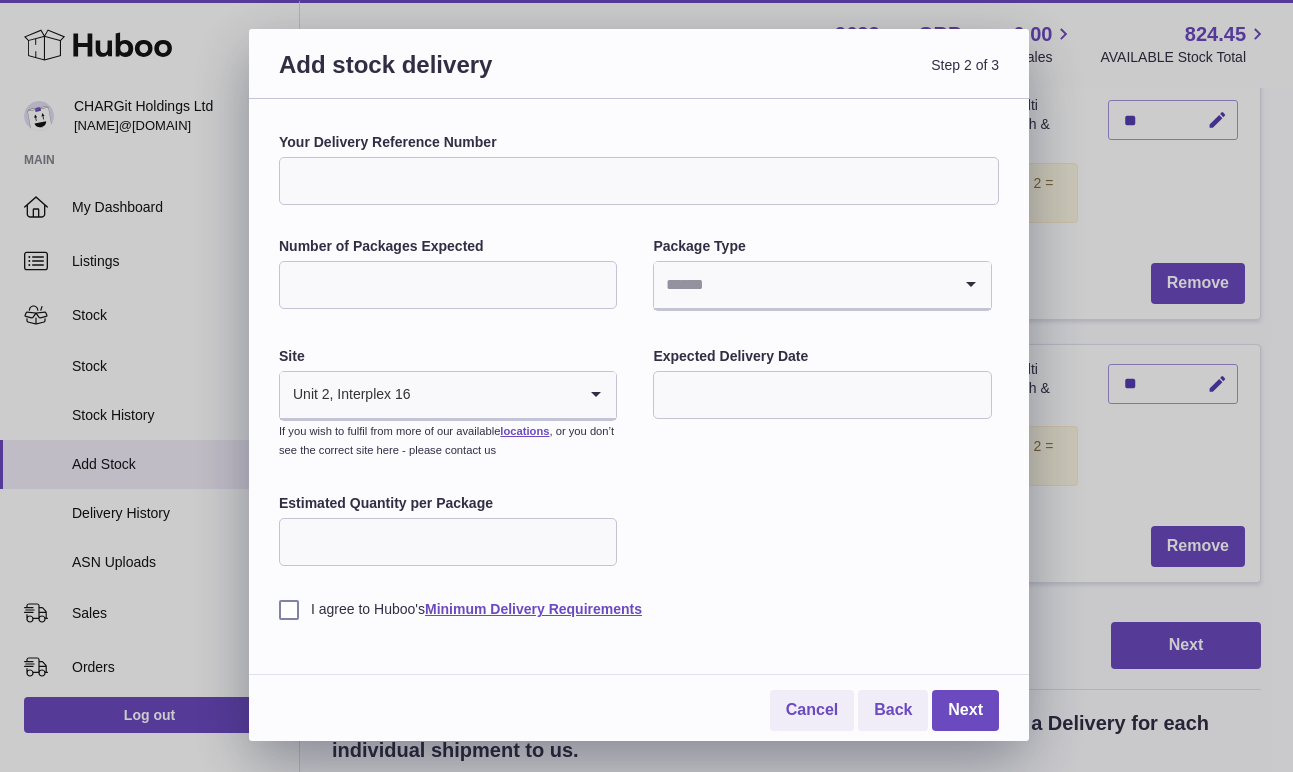 click on "Number of Packages Expected" at bounding box center (448, 285) 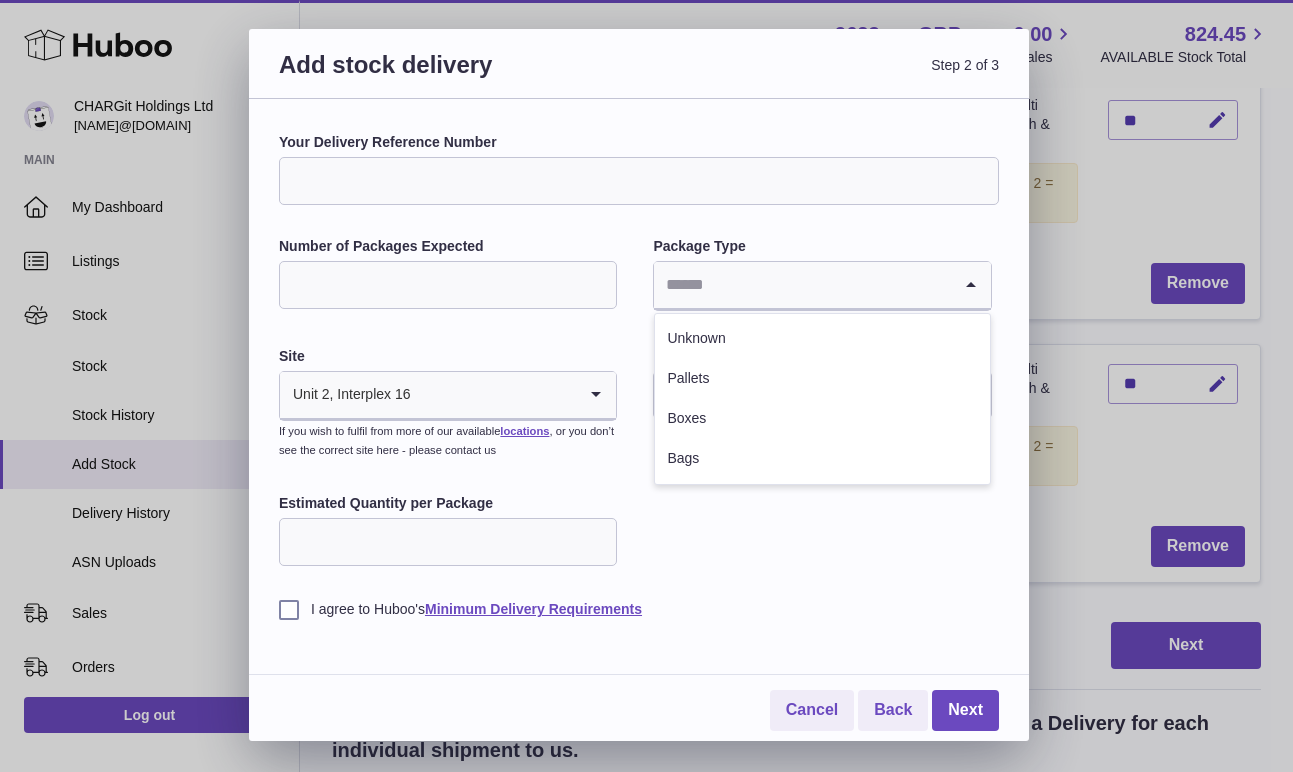 click at bounding box center [802, 285] 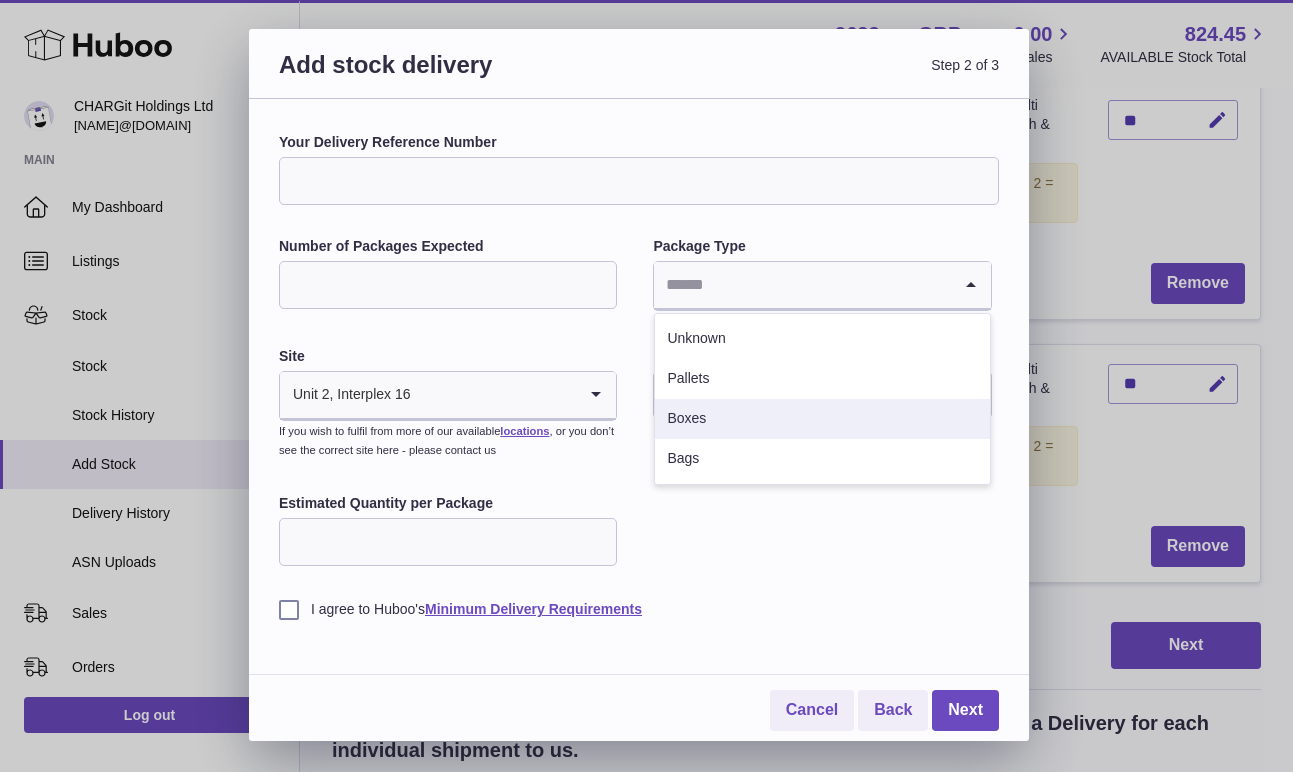 click on "Boxes" at bounding box center (822, 419) 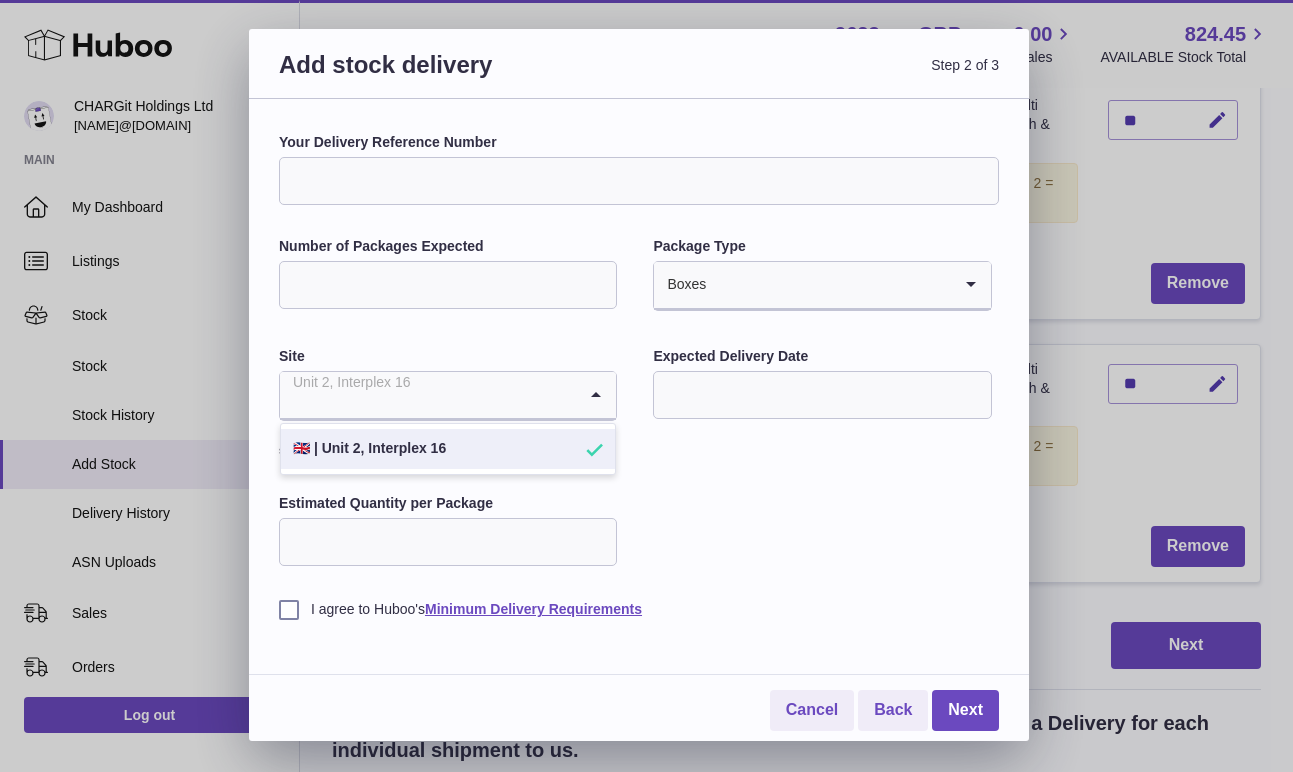 click 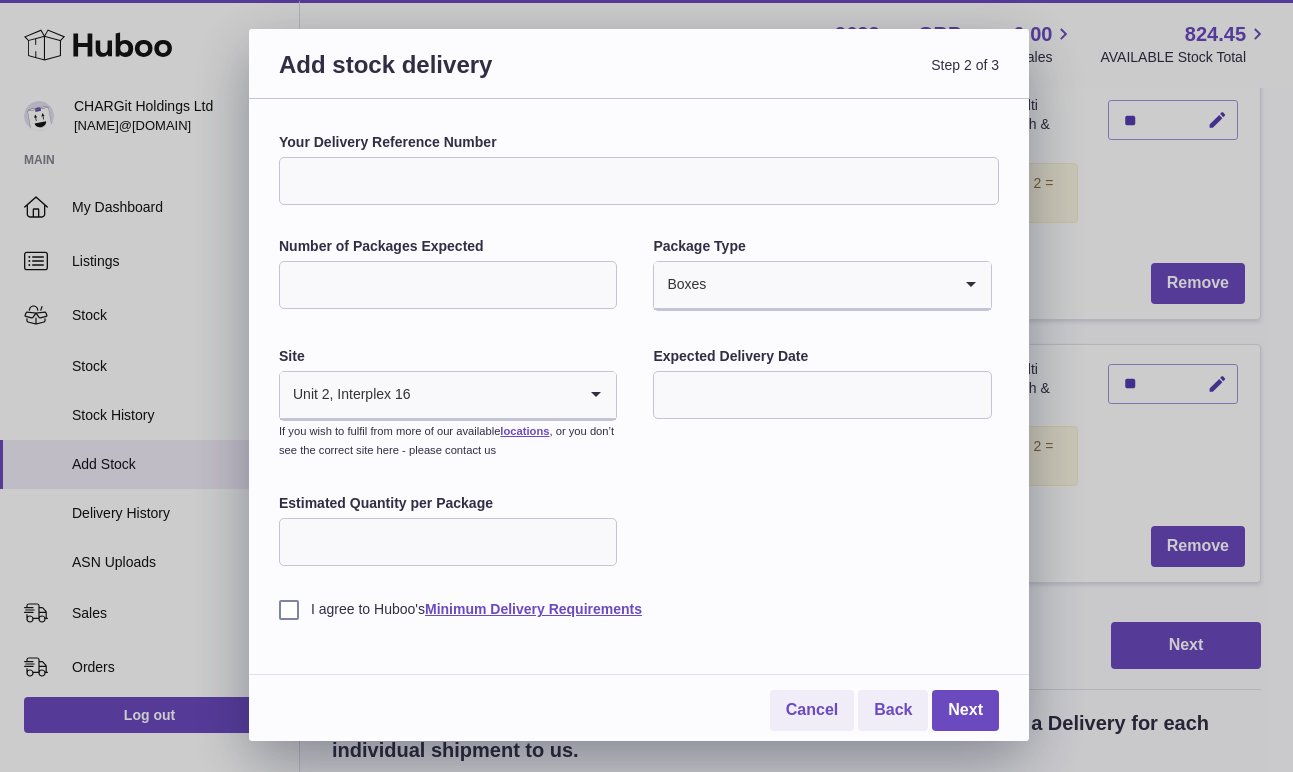 click on "Your Delivery Reference Number
Number of Packages Expected
*
Package Type
Boxes
Loading...
Site
Unit 2, Interplex 16
Loading...
🇬🇧 | Unit 2, Interplex 16
If you wish to fulfil from more of our available  locations , or you don’t see the correct site here - please contact us
Expected Delivery Date
Estimated Quantity per Package
I agree to Huboo's
Minimum Delivery Requirements" at bounding box center [639, 376] 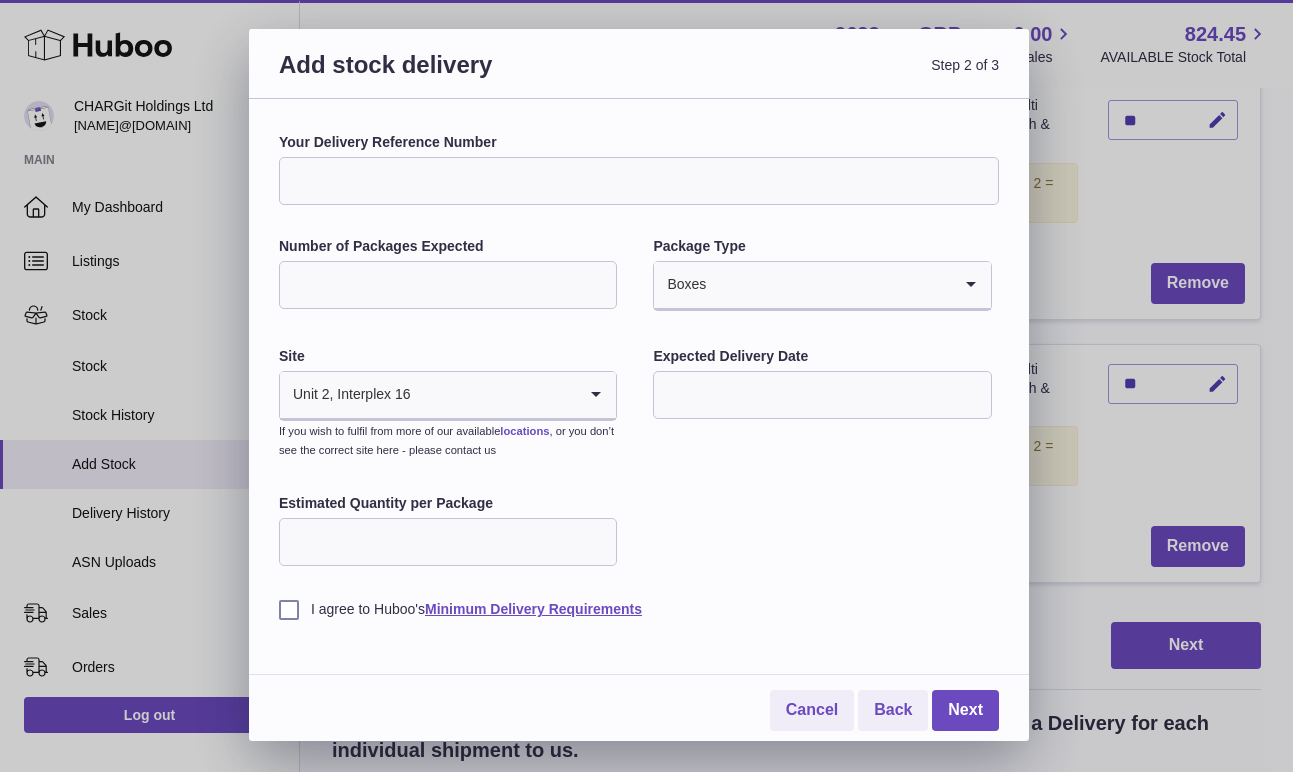click on "locations" at bounding box center [524, 431] 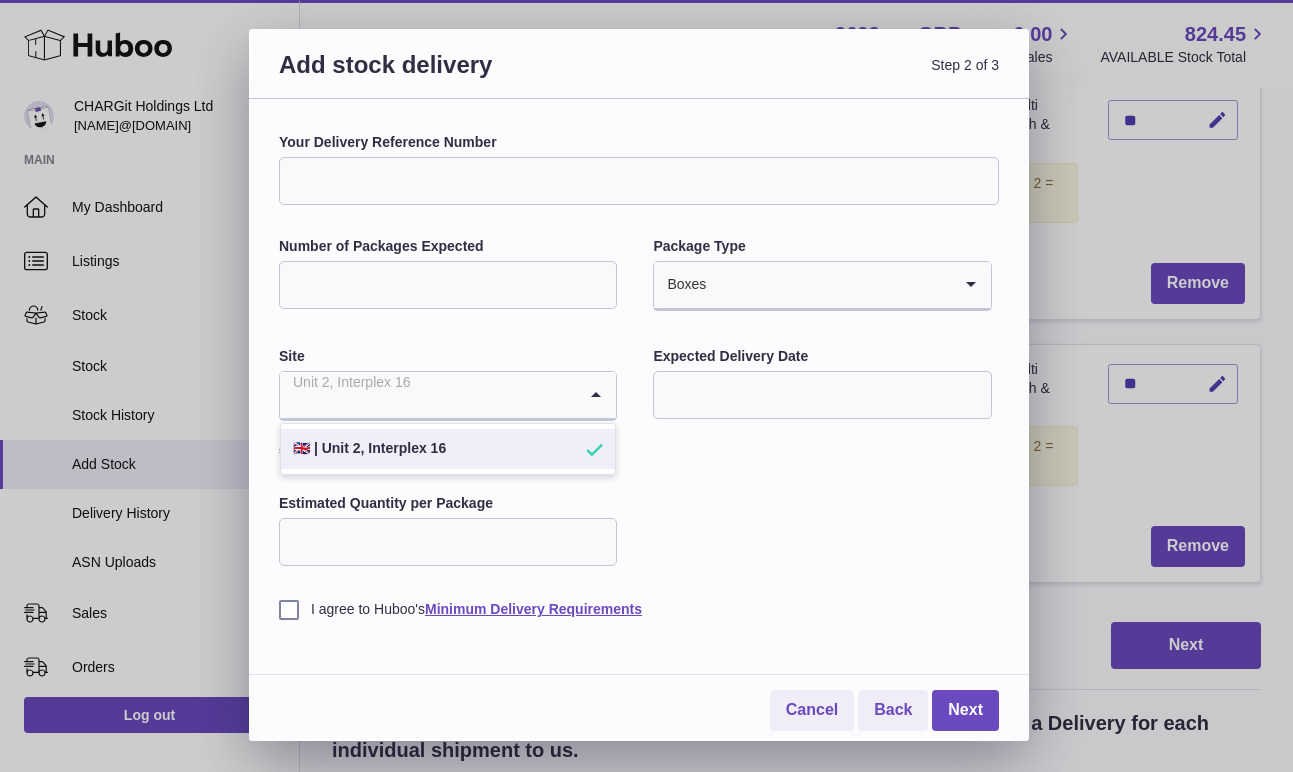 click at bounding box center [428, 395] 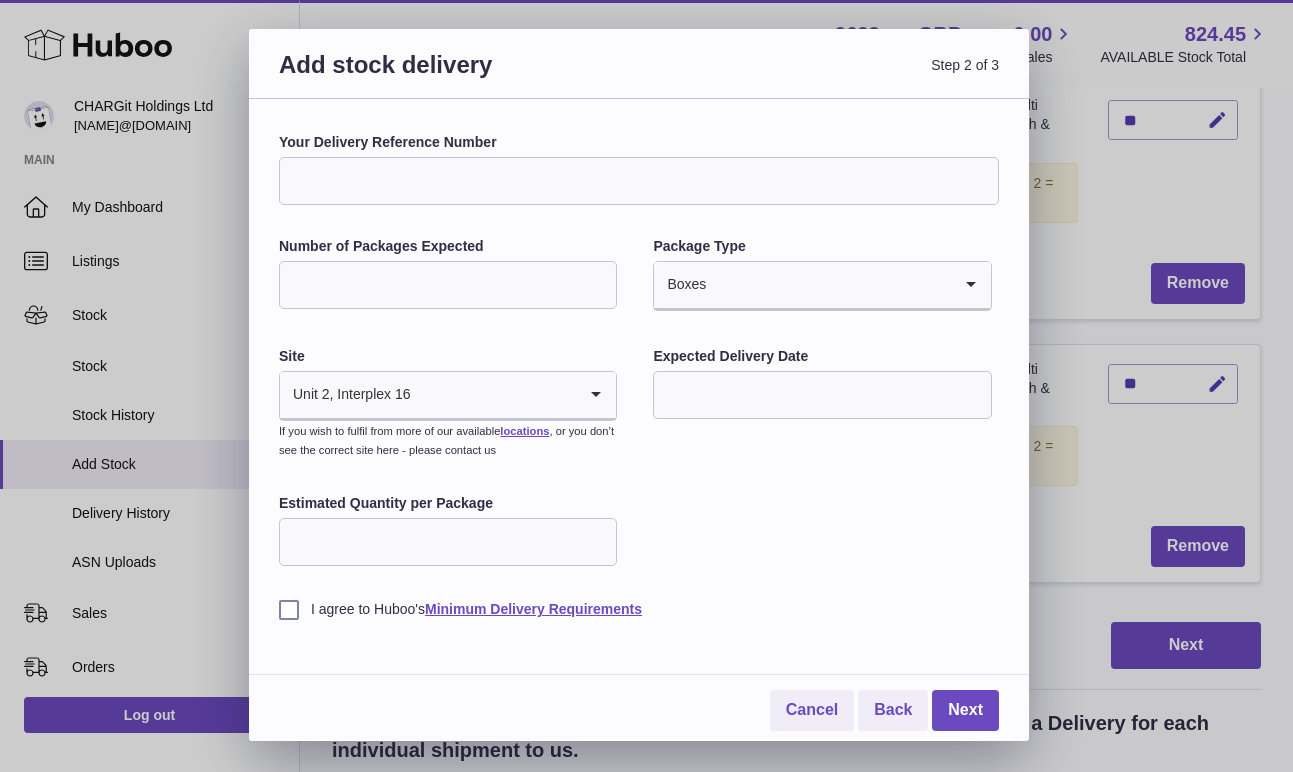 click at bounding box center (822, 395) 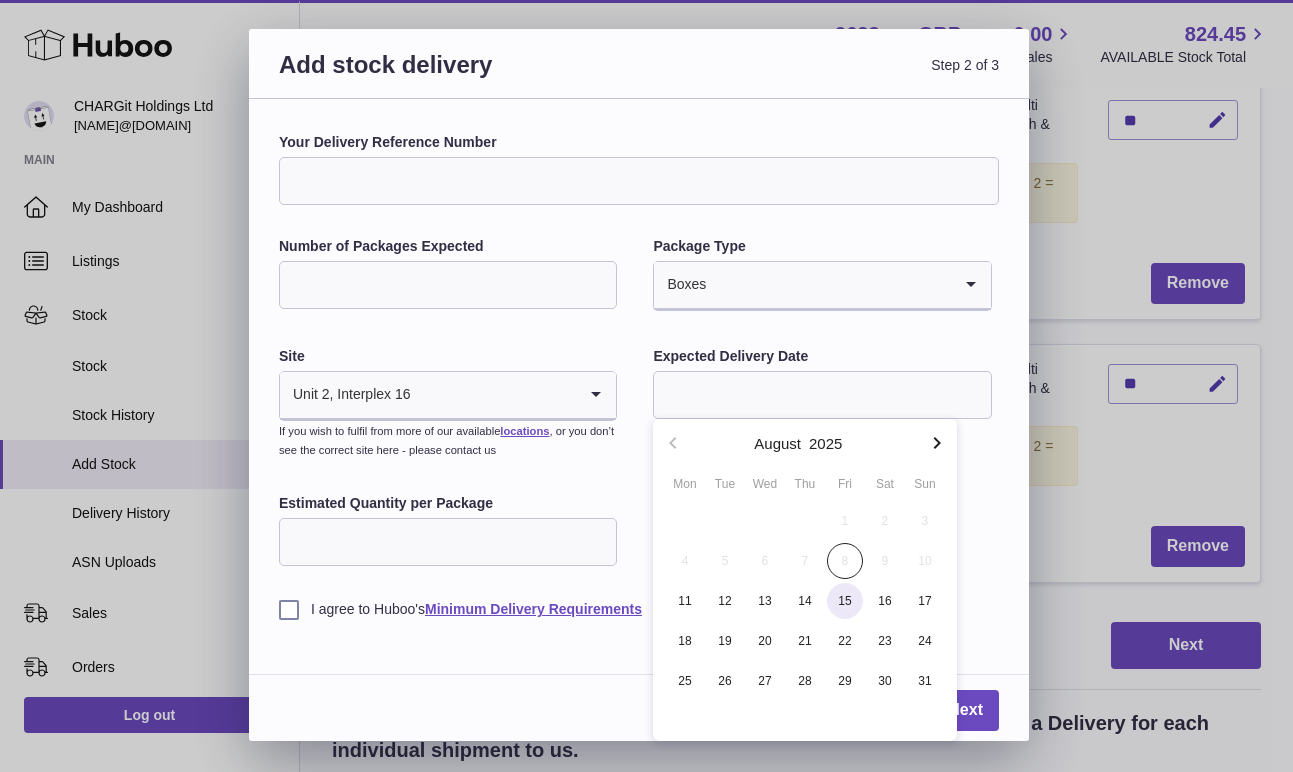 click on "15" at bounding box center (845, 601) 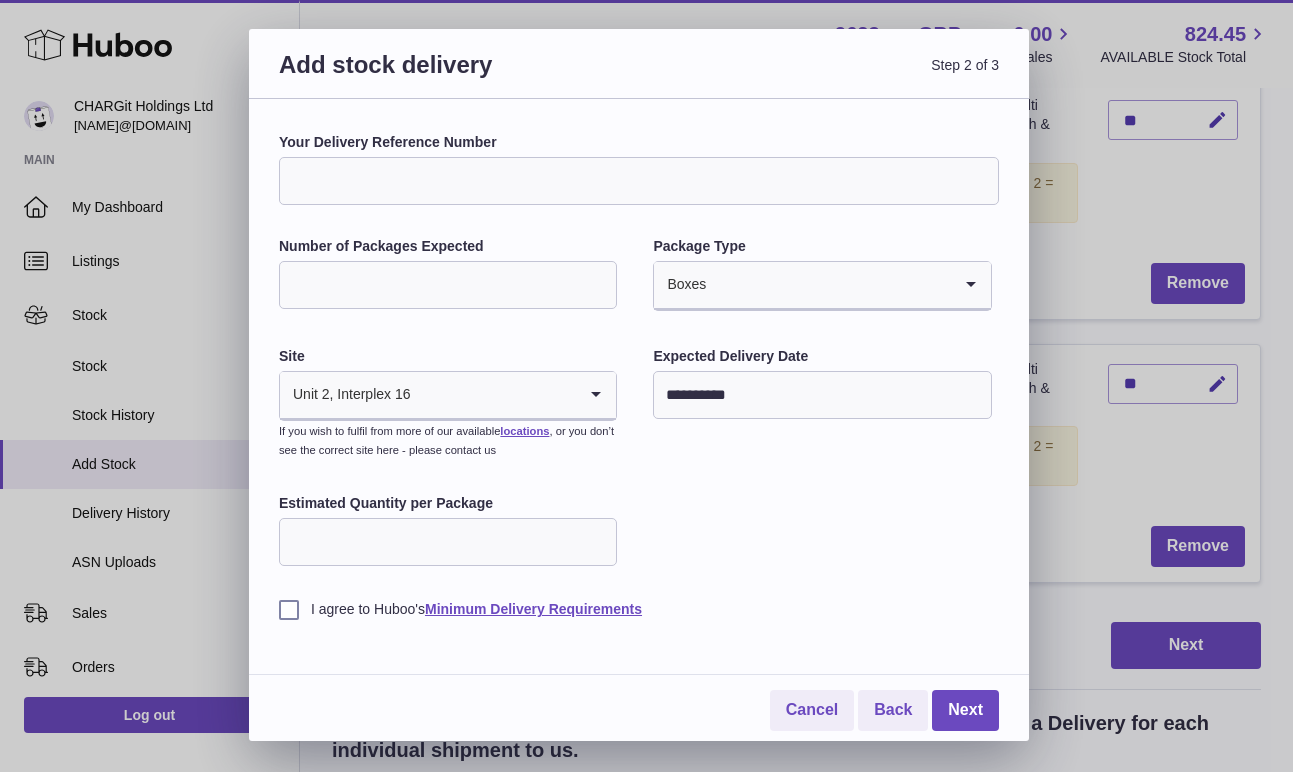 click on "Estimated Quantity per Package" at bounding box center (448, 542) 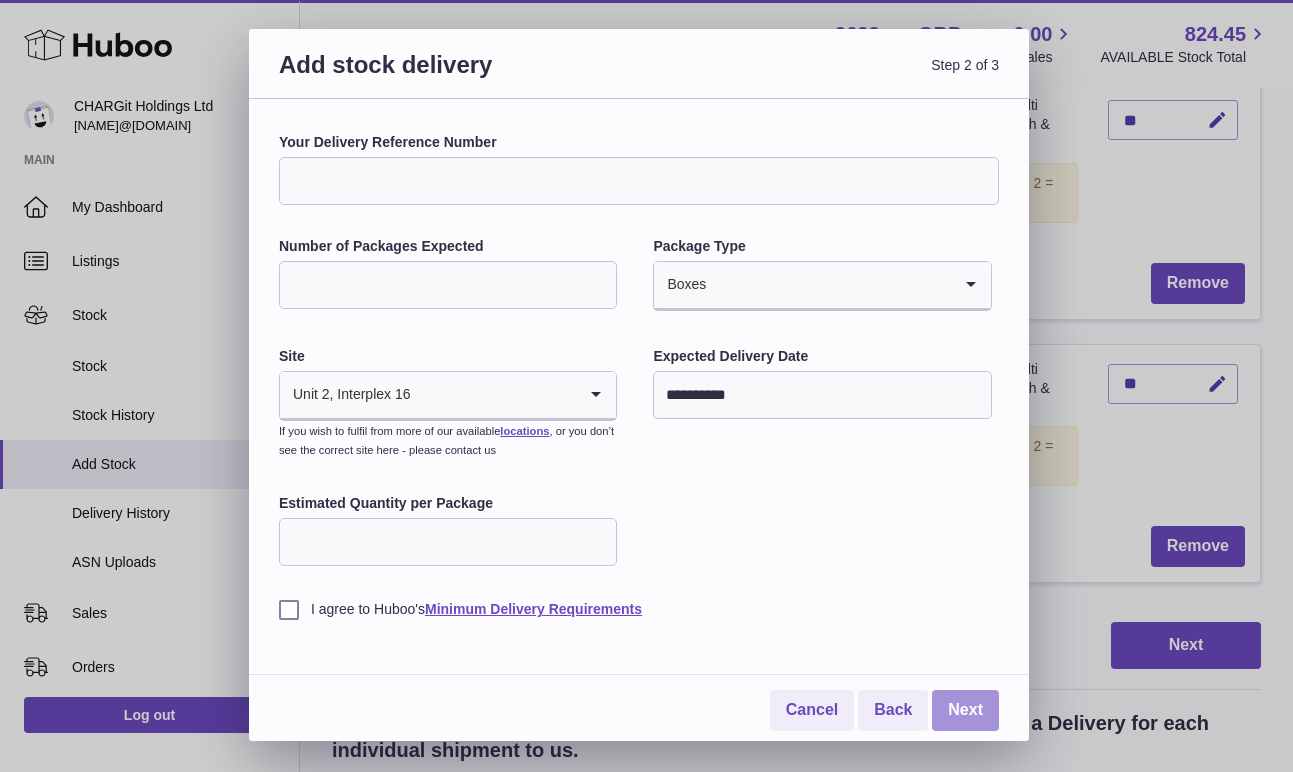 click on "Next" at bounding box center (965, 710) 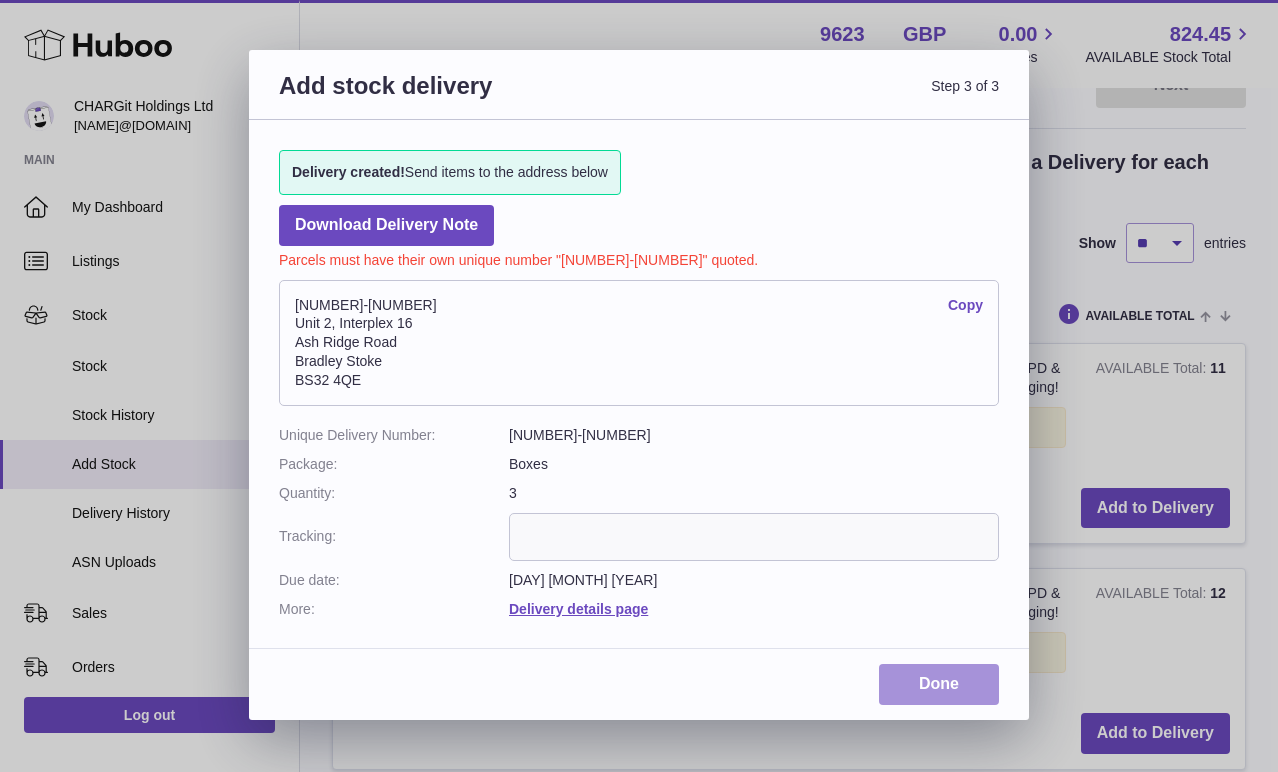 click on "Done" at bounding box center [939, 684] 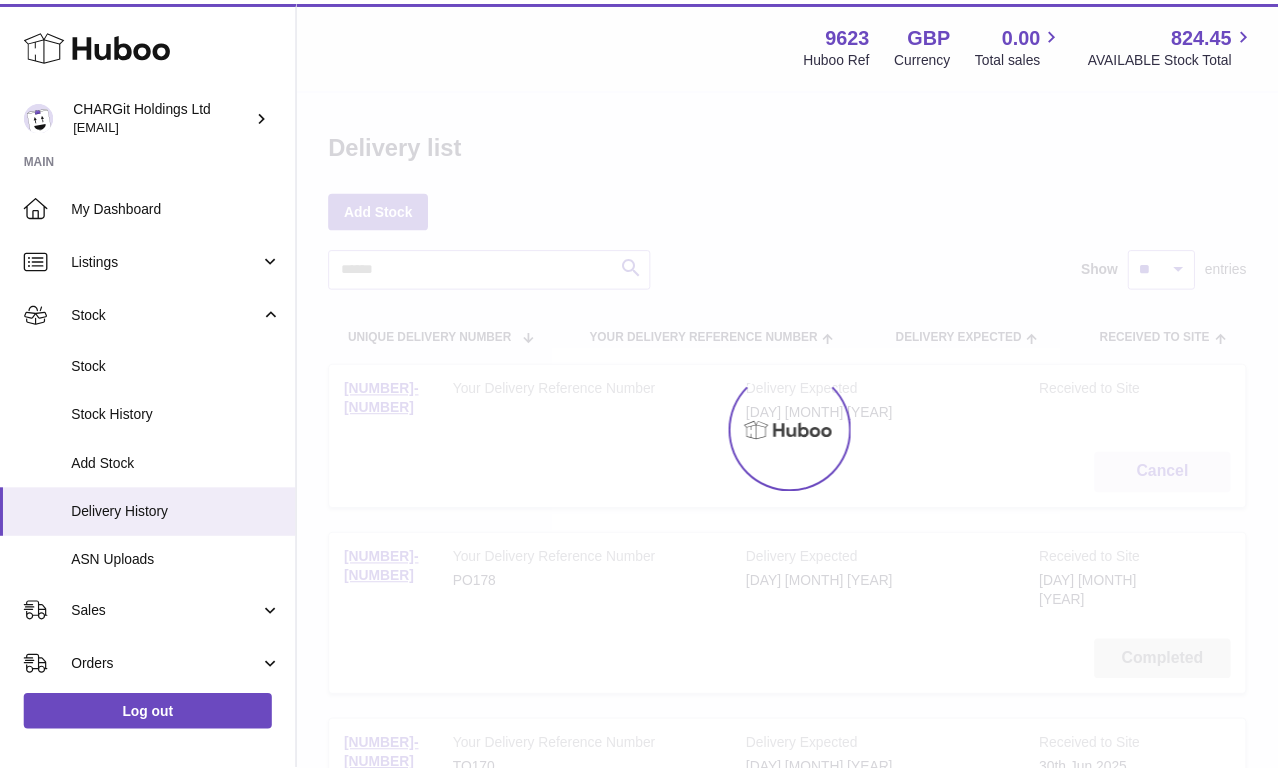 scroll, scrollTop: 0, scrollLeft: 0, axis: both 